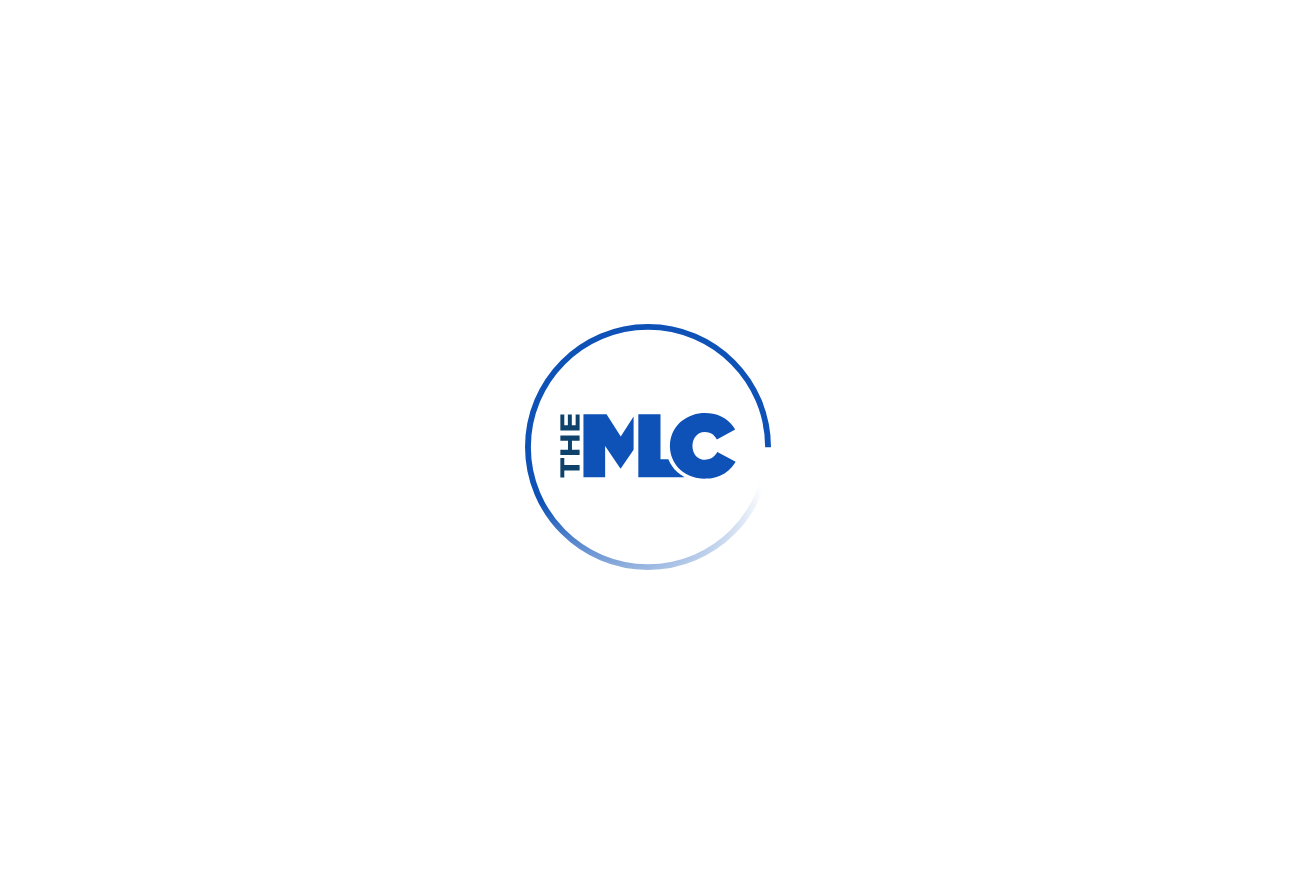 scroll, scrollTop: 0, scrollLeft: 0, axis: both 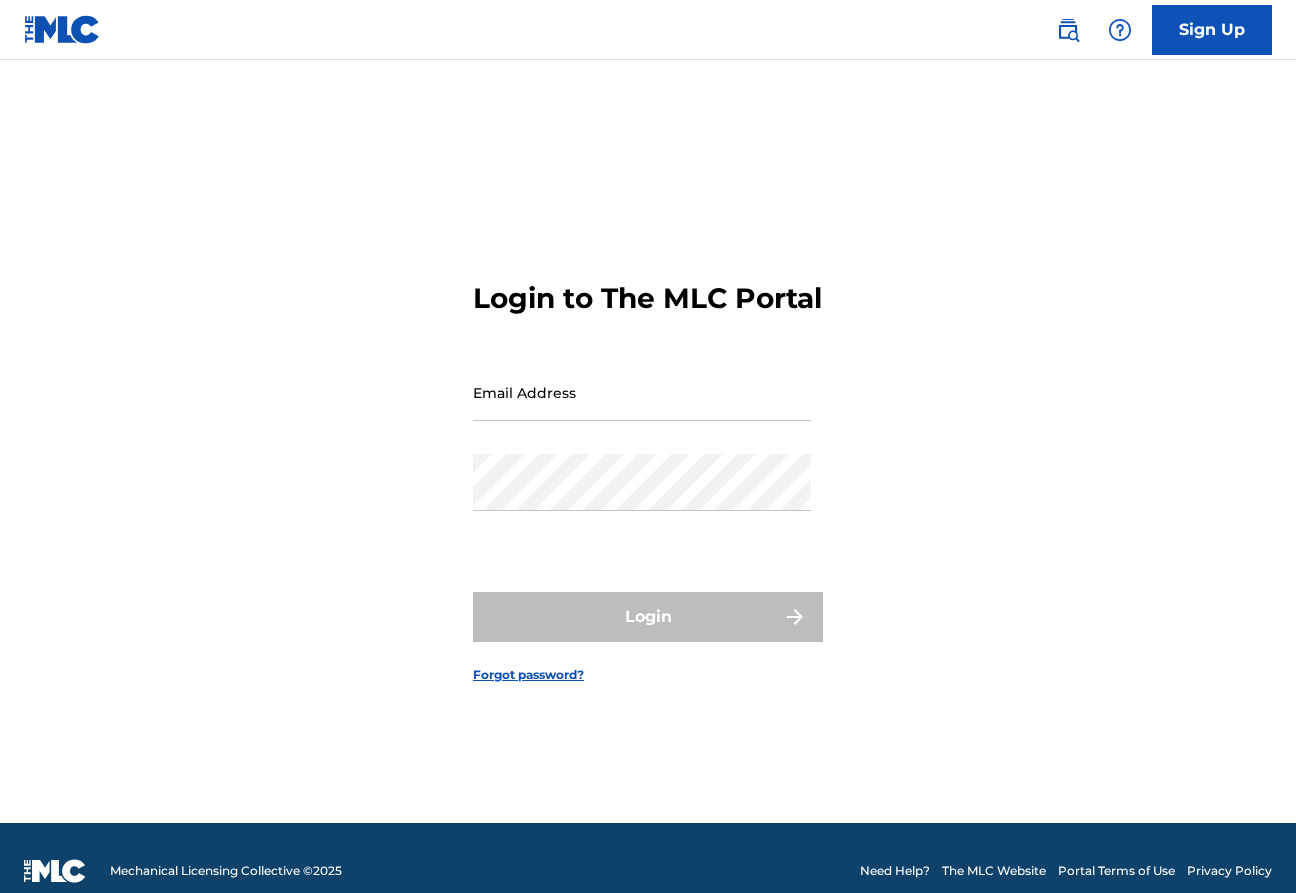 click at bounding box center [1068, 30] 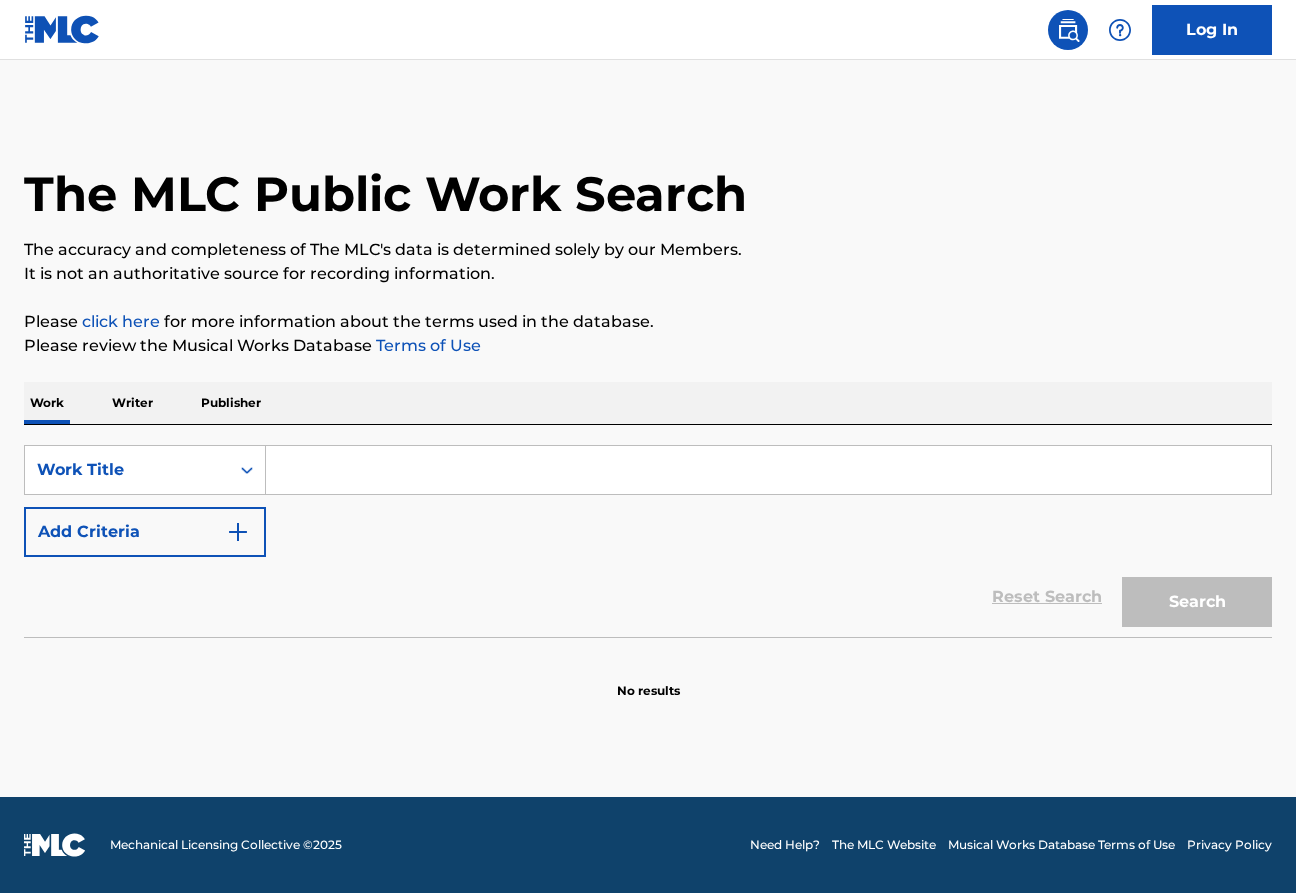 click at bounding box center [768, 470] 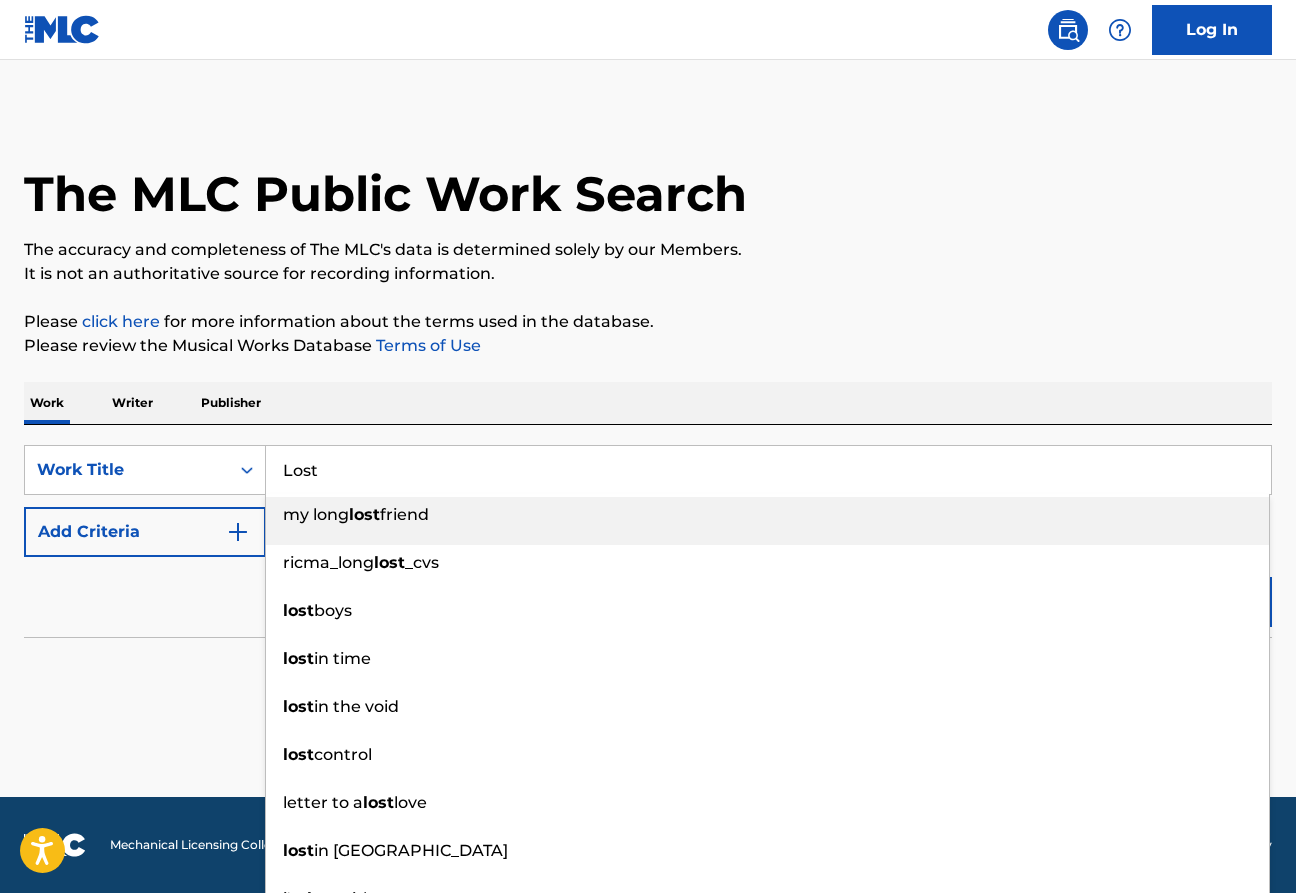 type on "Lost" 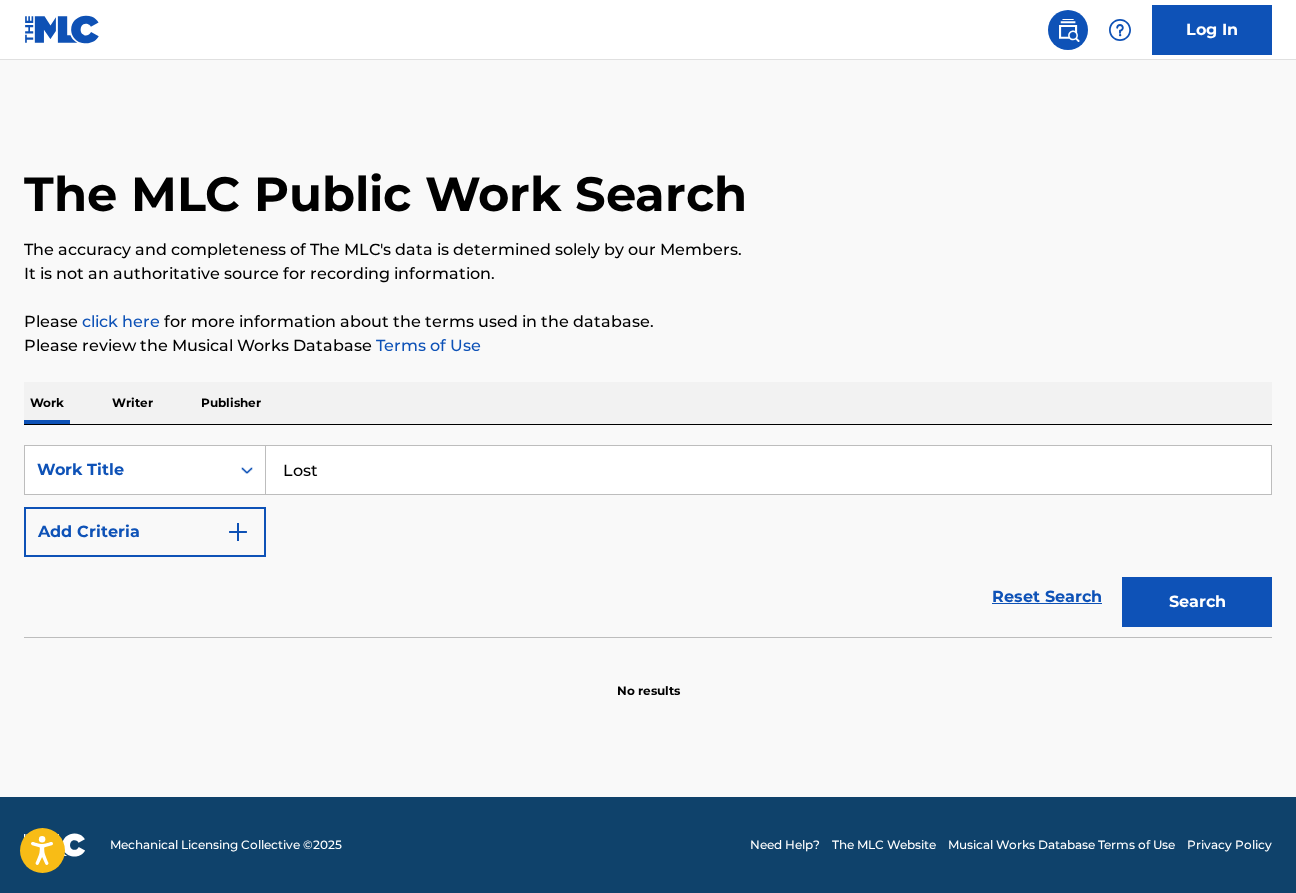 type 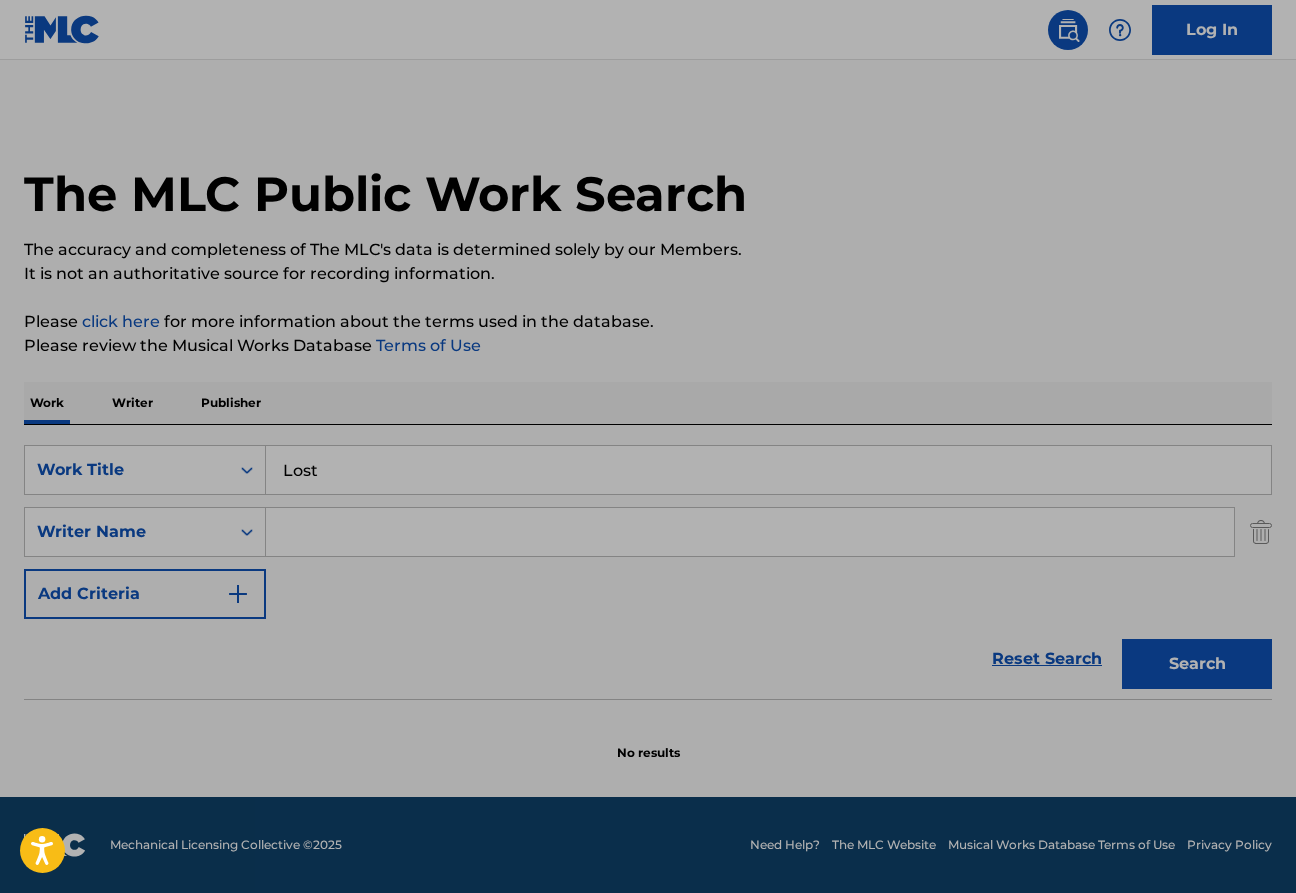 click on "Lost" at bounding box center [768, 470] 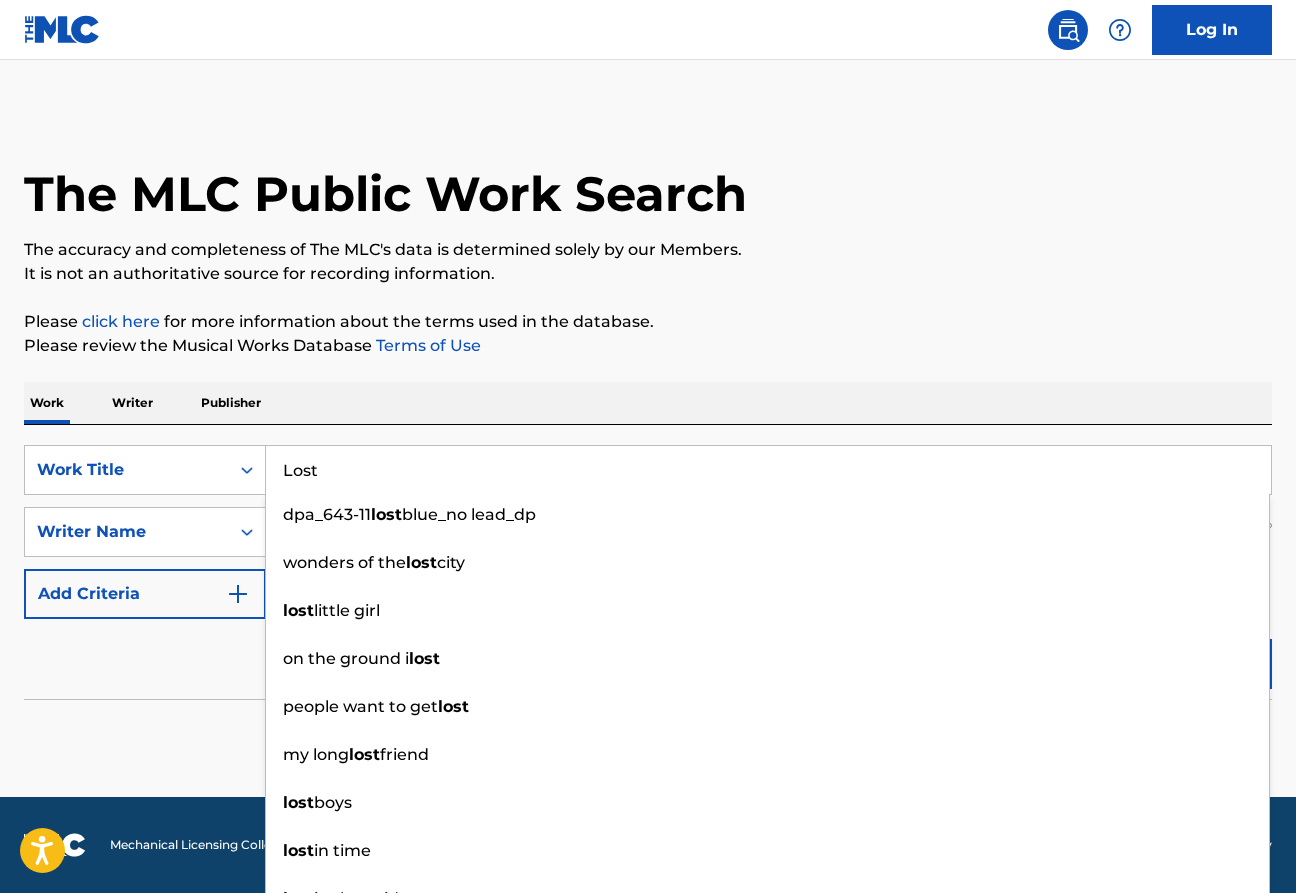 click on "Reset Search Search" at bounding box center [648, 659] 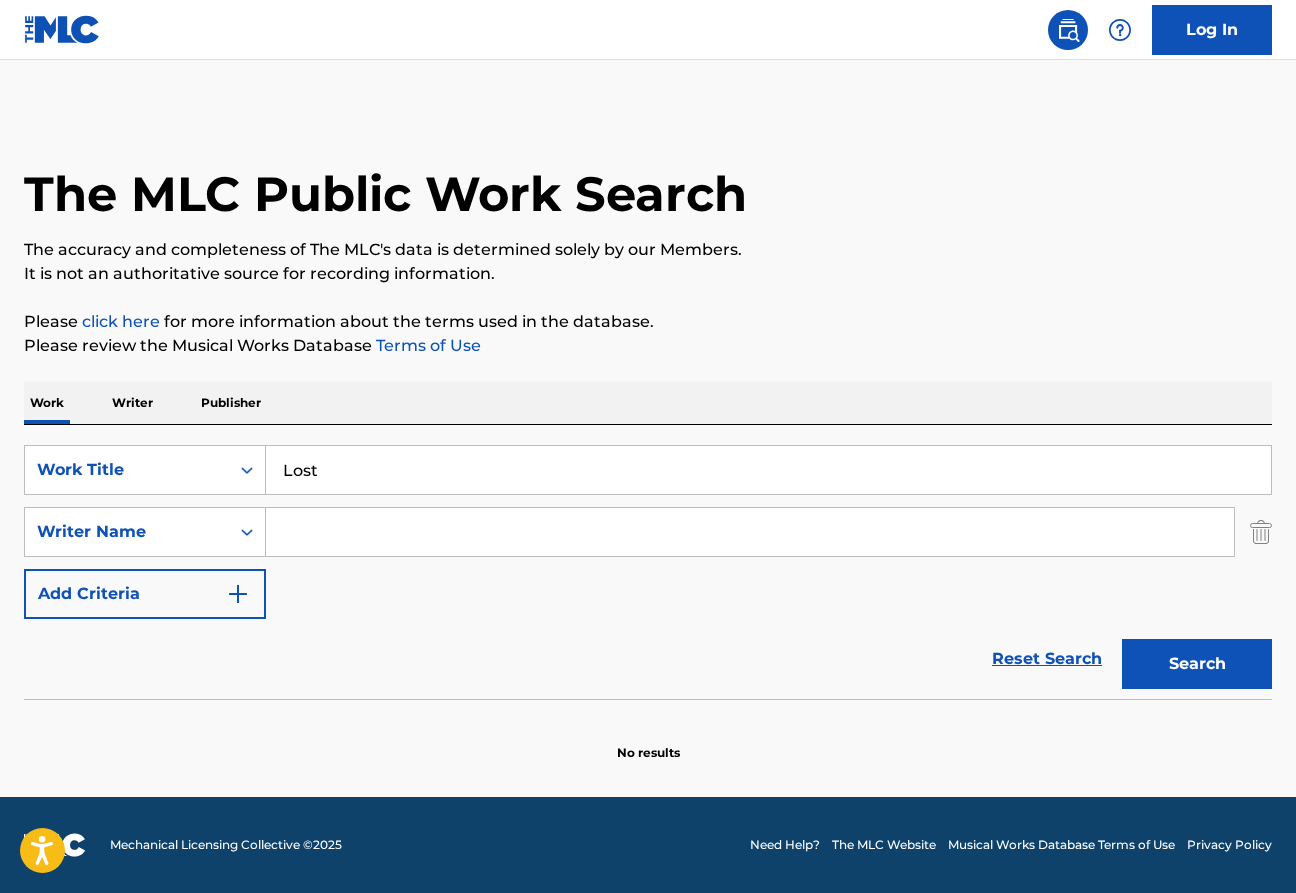 click at bounding box center [750, 532] 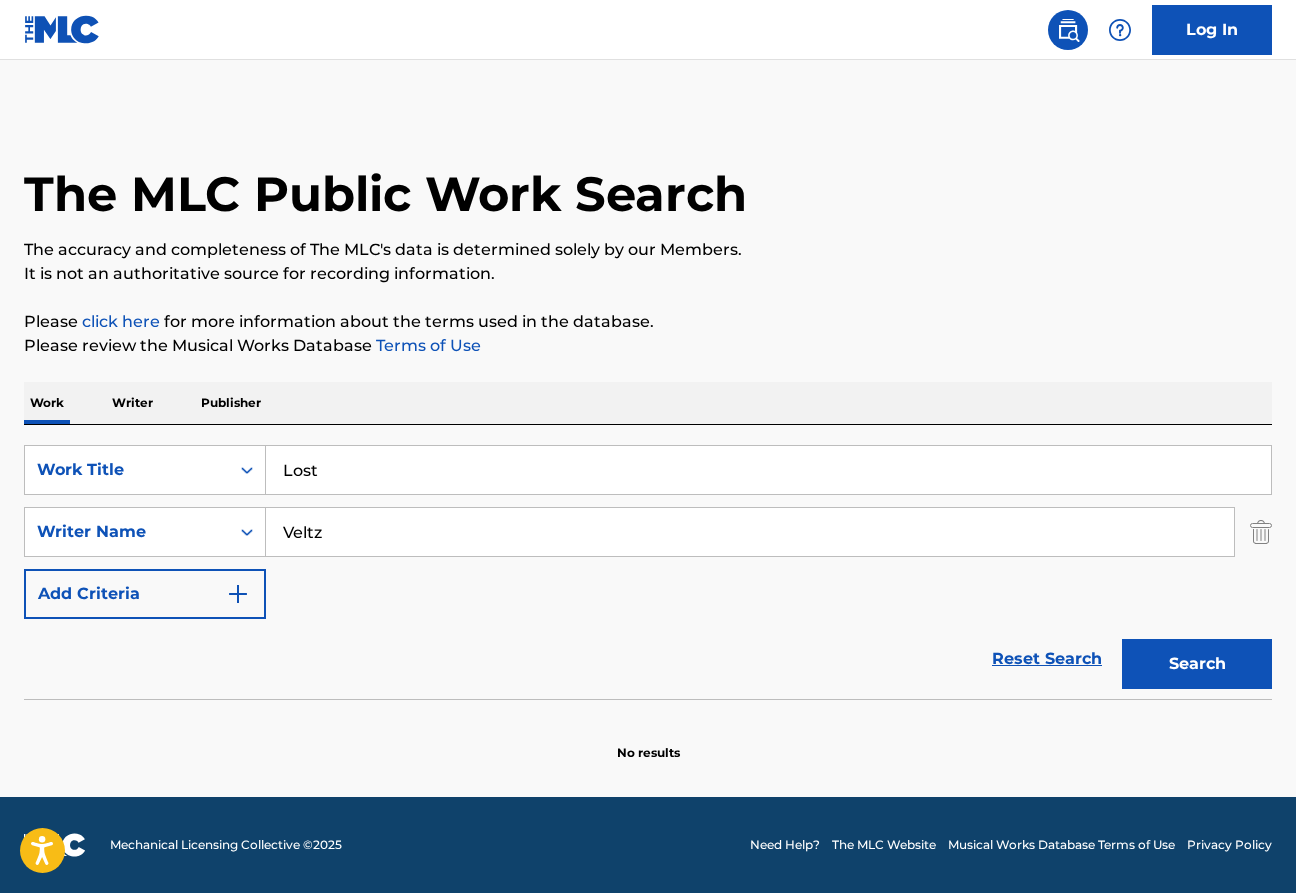 type on "Veltz" 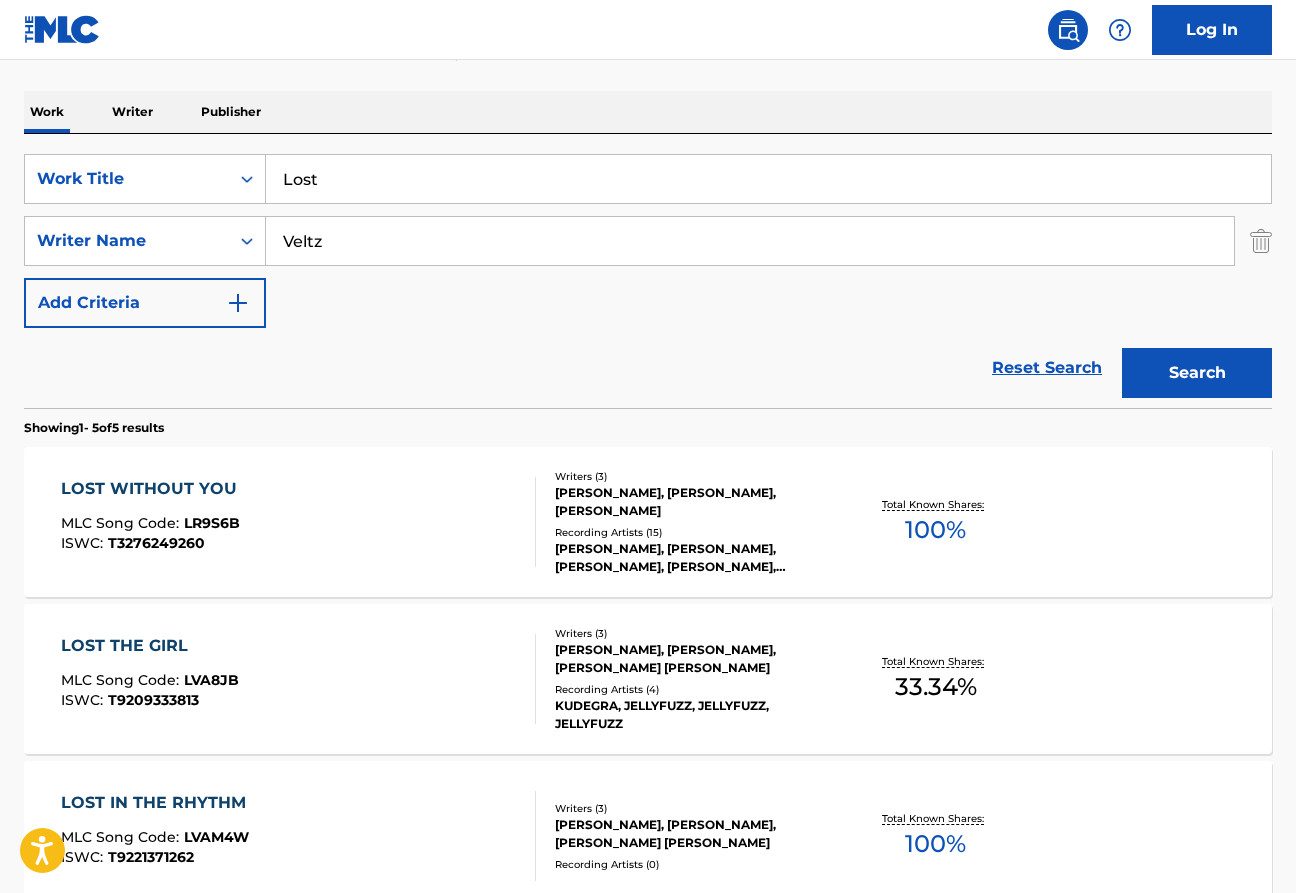 scroll, scrollTop: 298, scrollLeft: 0, axis: vertical 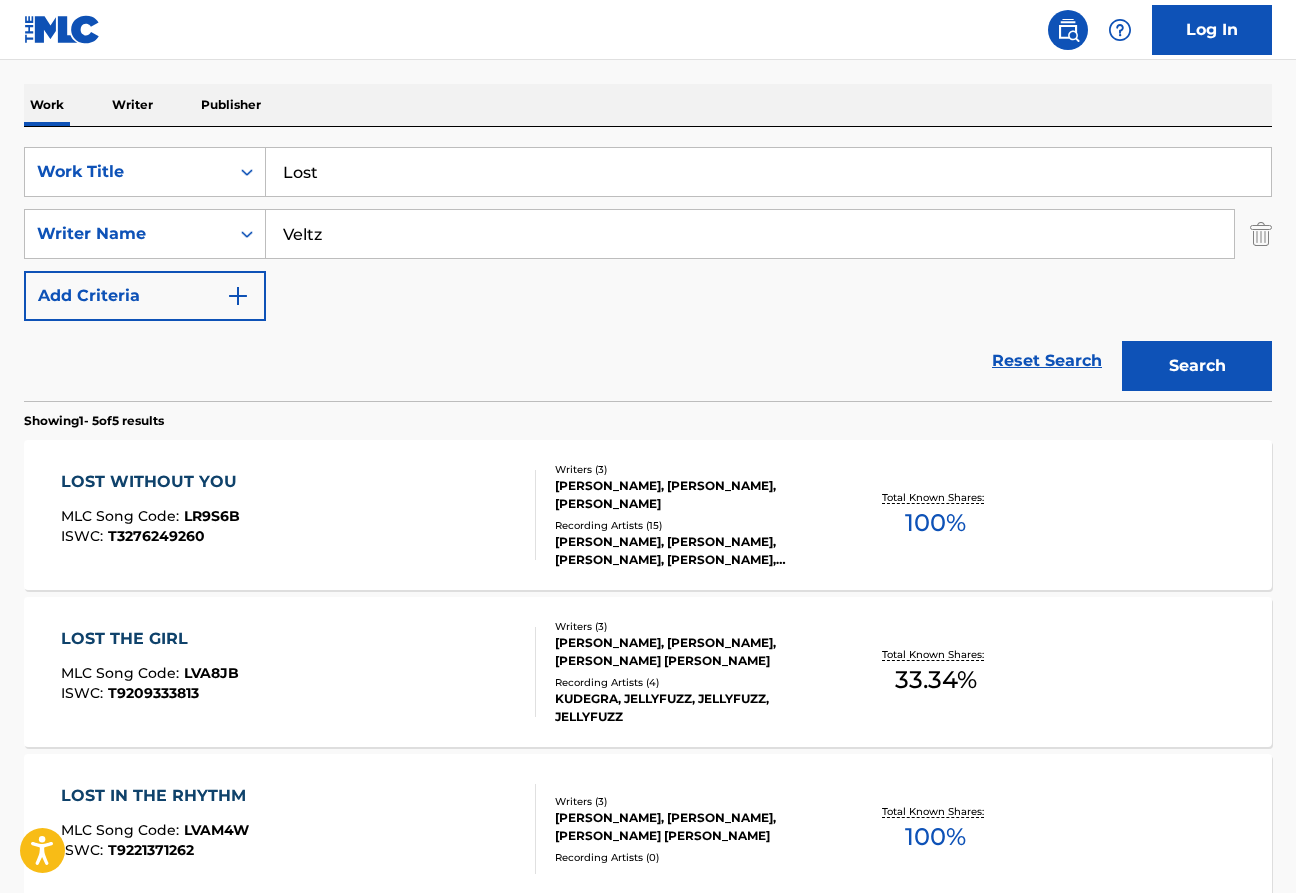 click on "LOST WITHOUT YOU" at bounding box center (154, 482) 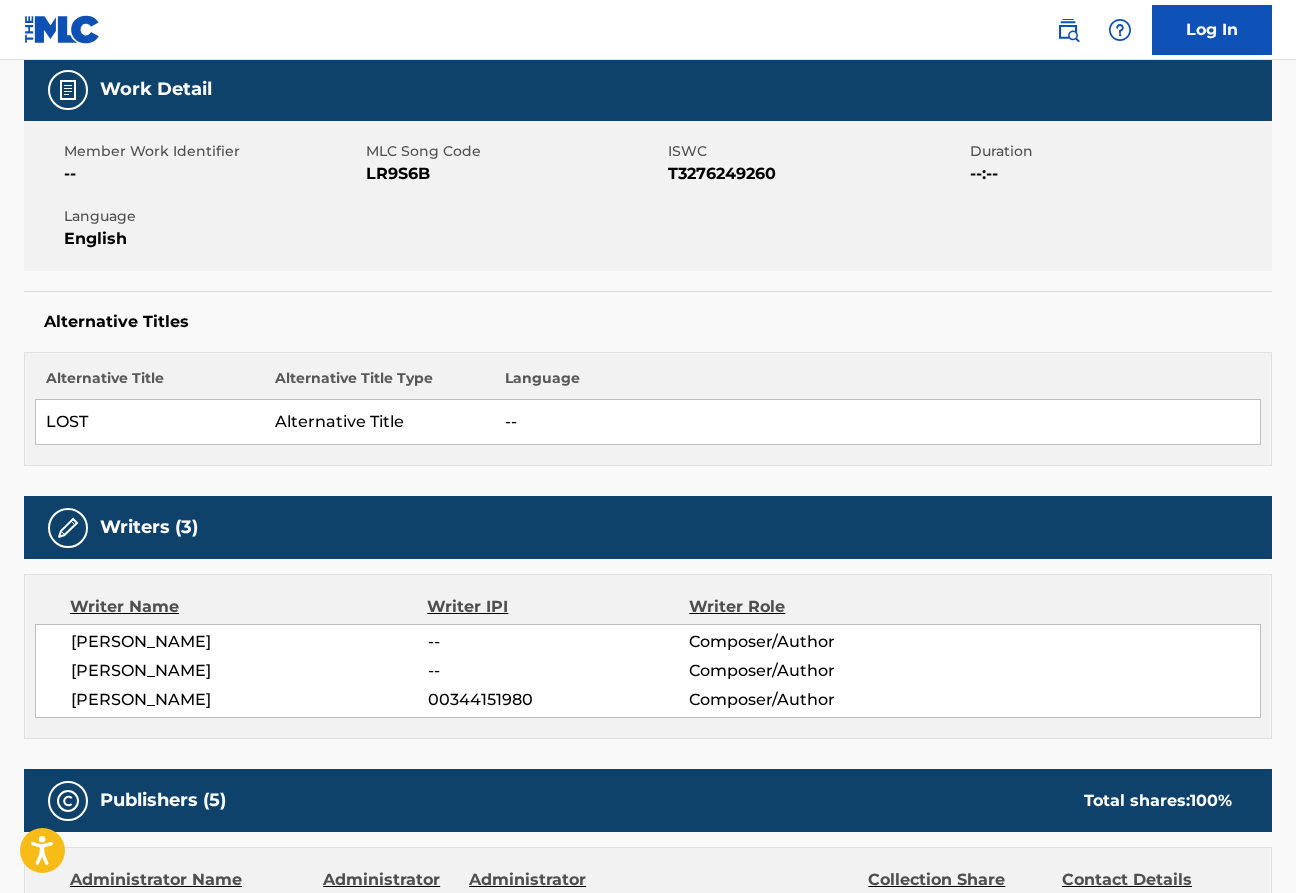 scroll, scrollTop: 0, scrollLeft: 0, axis: both 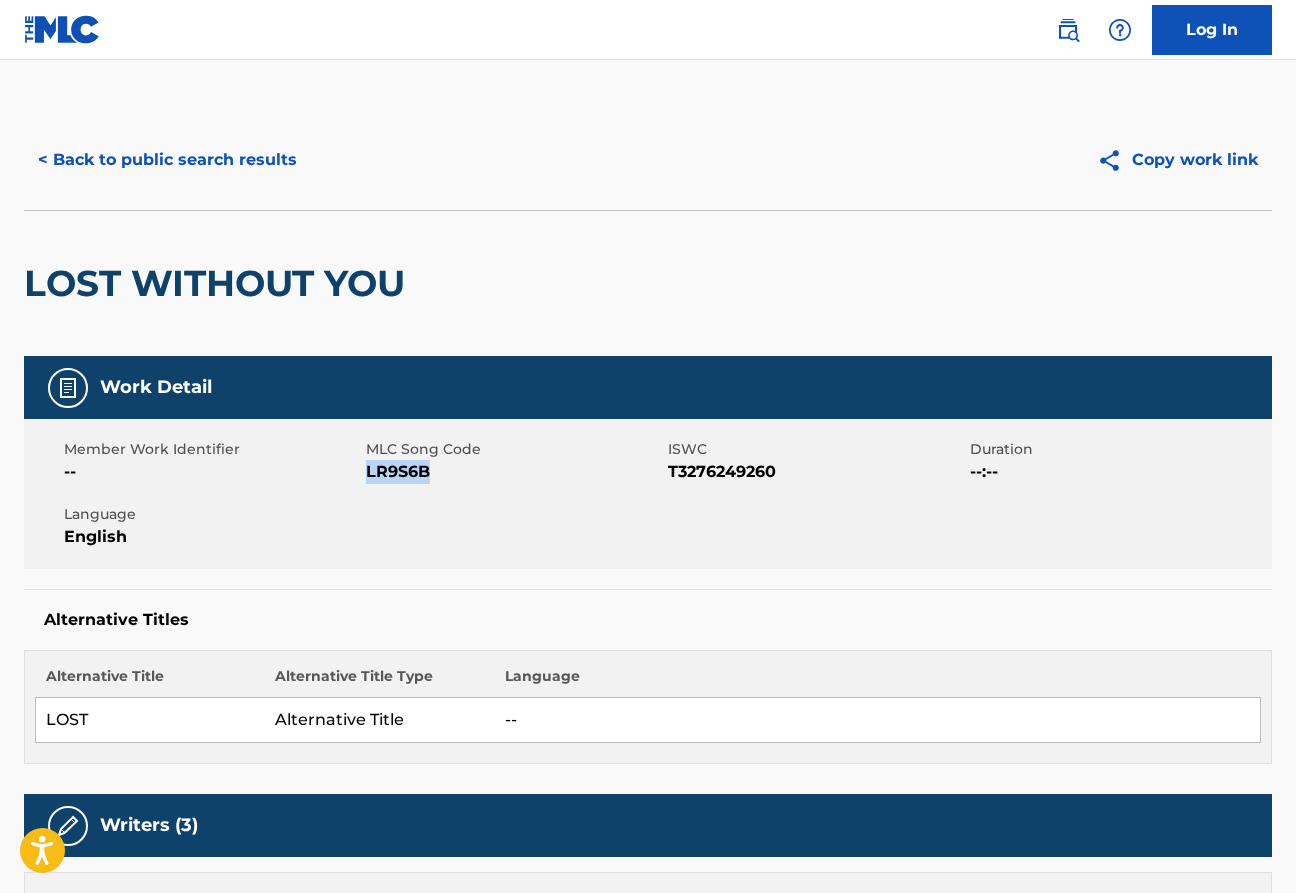 drag, startPoint x: 436, startPoint y: 476, endPoint x: 367, endPoint y: 475, distance: 69.00725 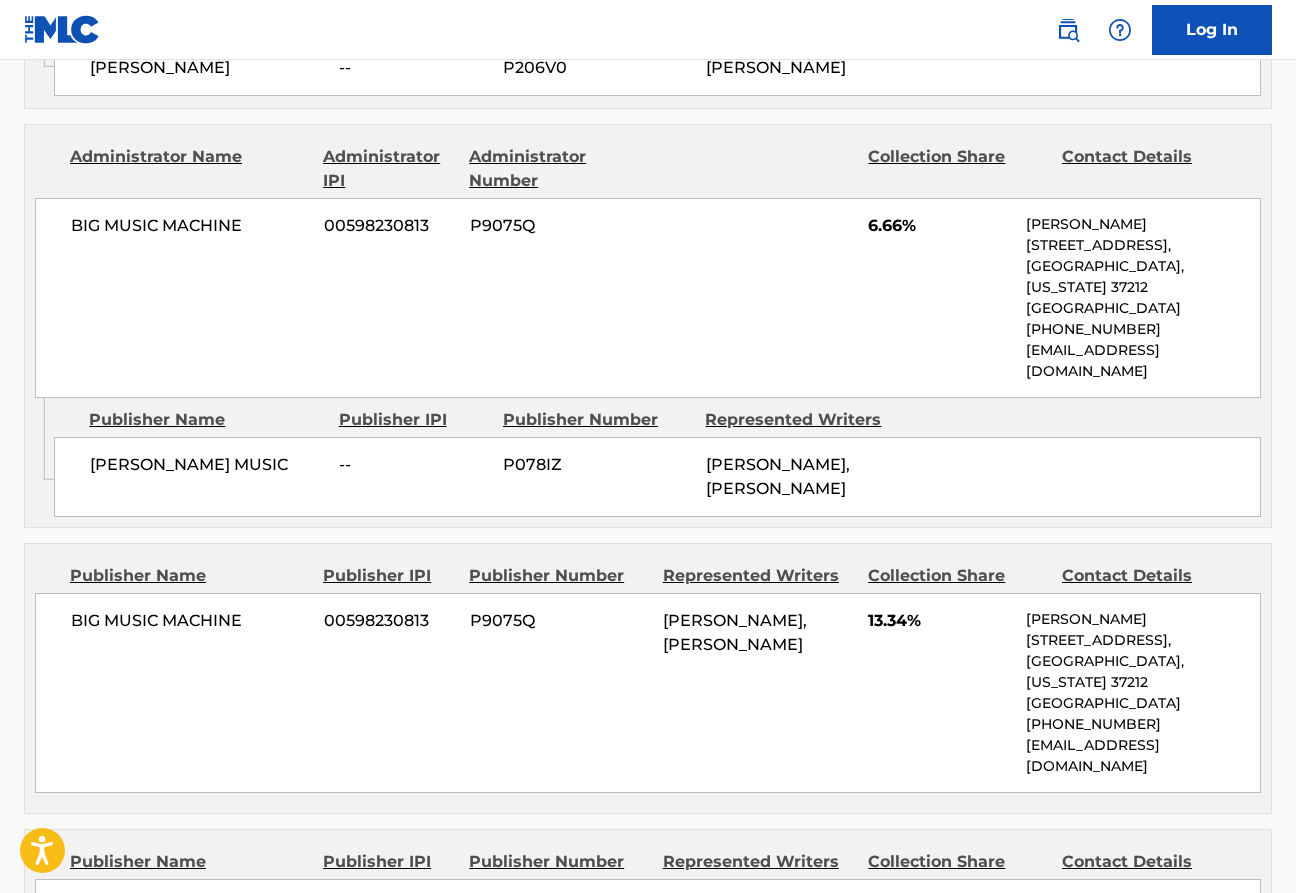 scroll, scrollTop: 1433, scrollLeft: 0, axis: vertical 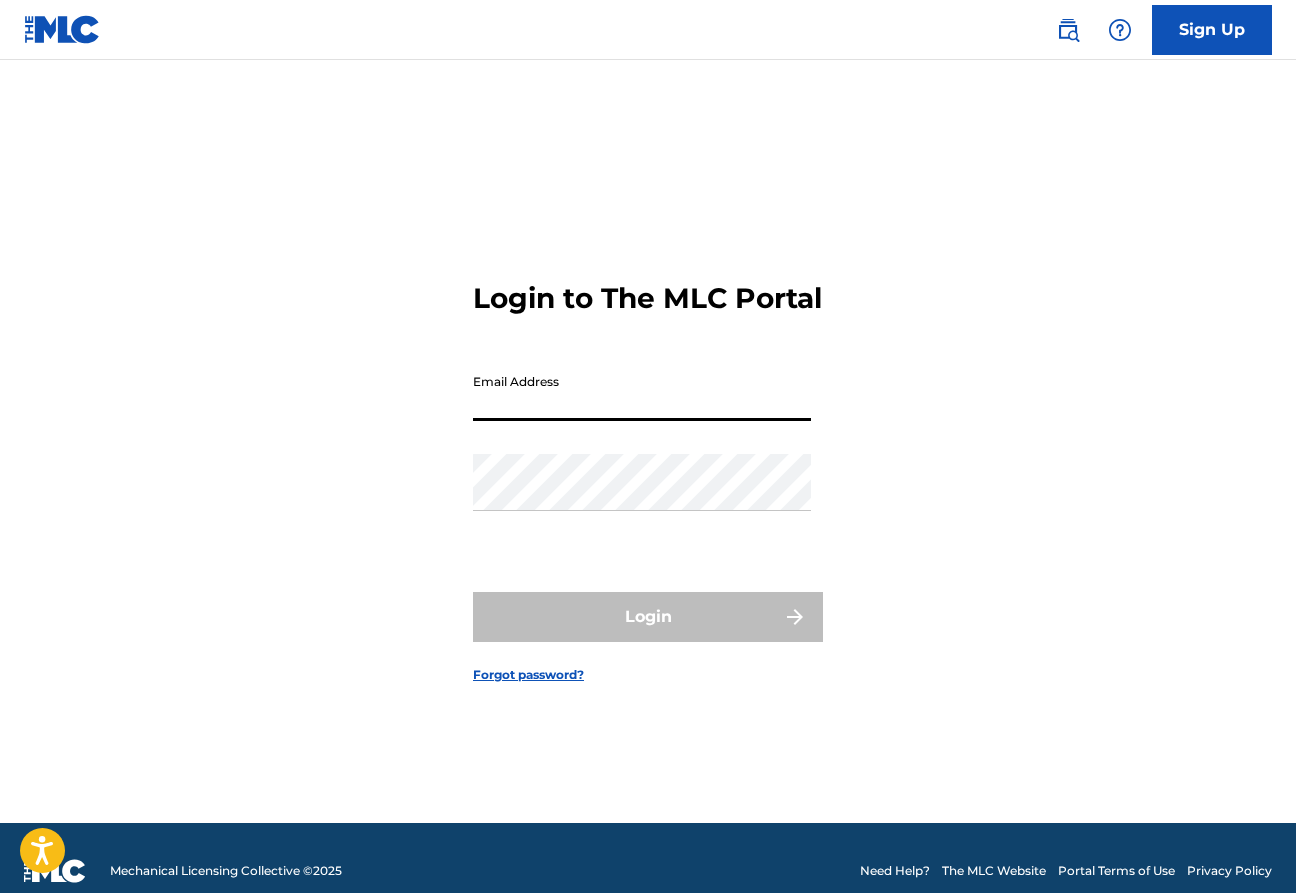 click on "Email Address" at bounding box center (642, 392) 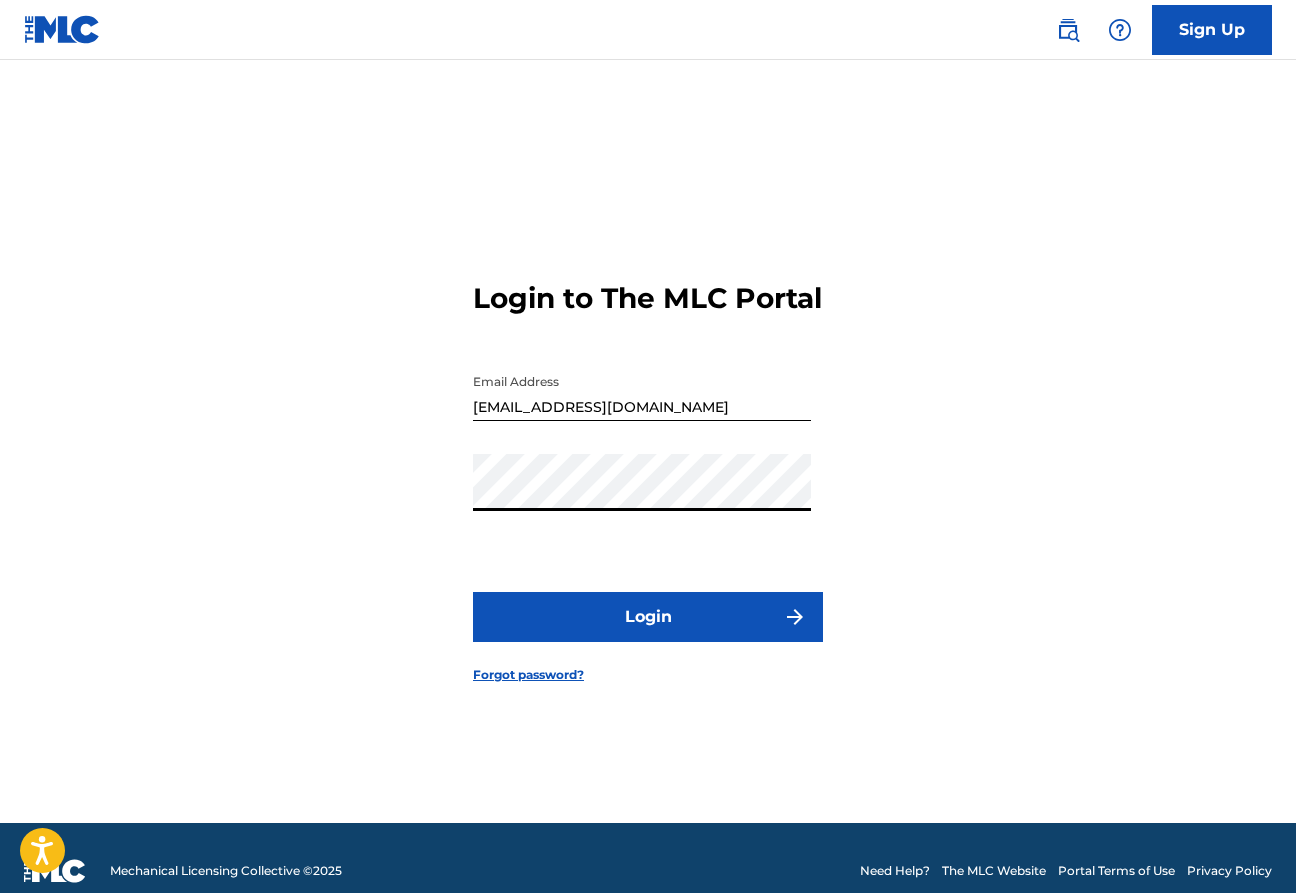 click on "Login" at bounding box center (648, 617) 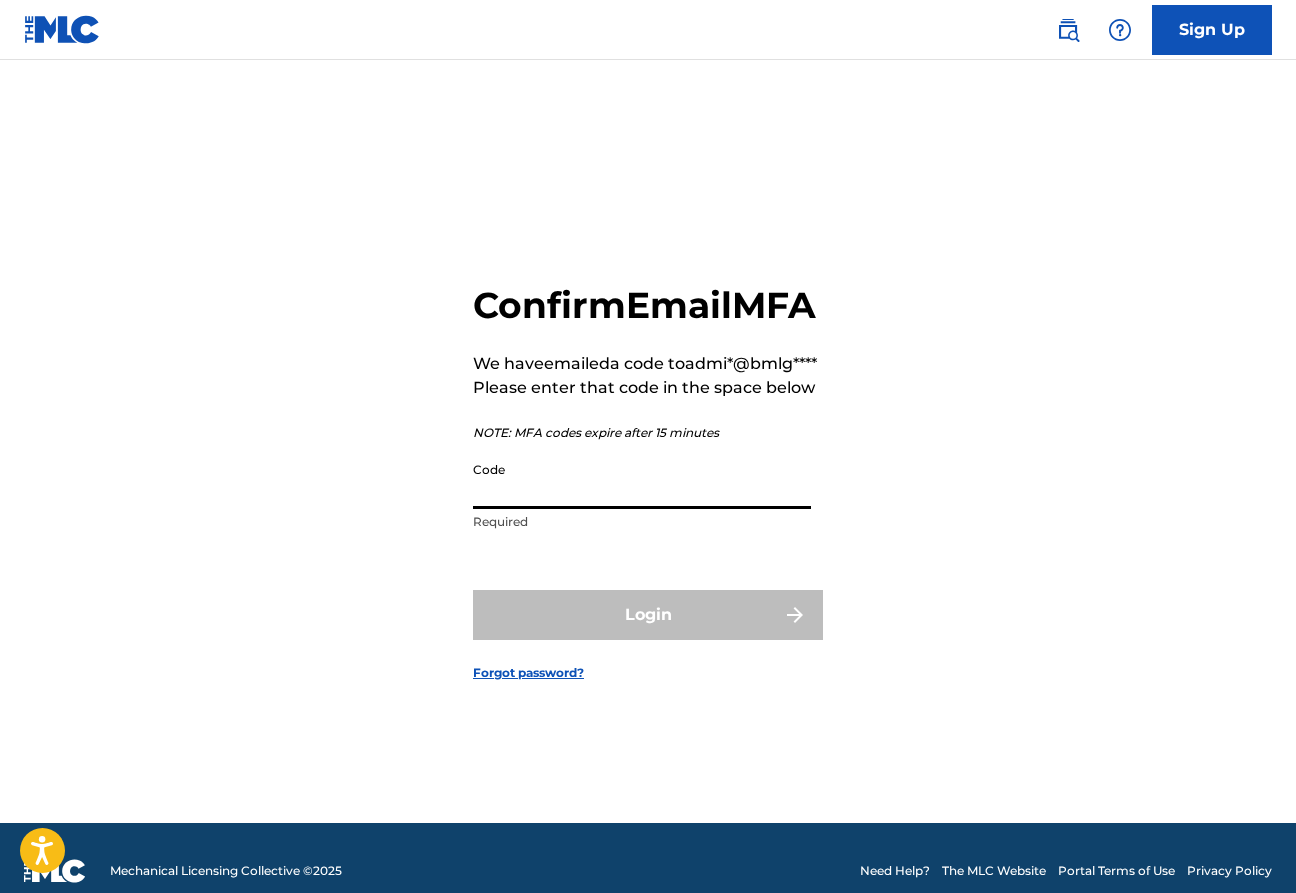 click on "Code" at bounding box center [642, 480] 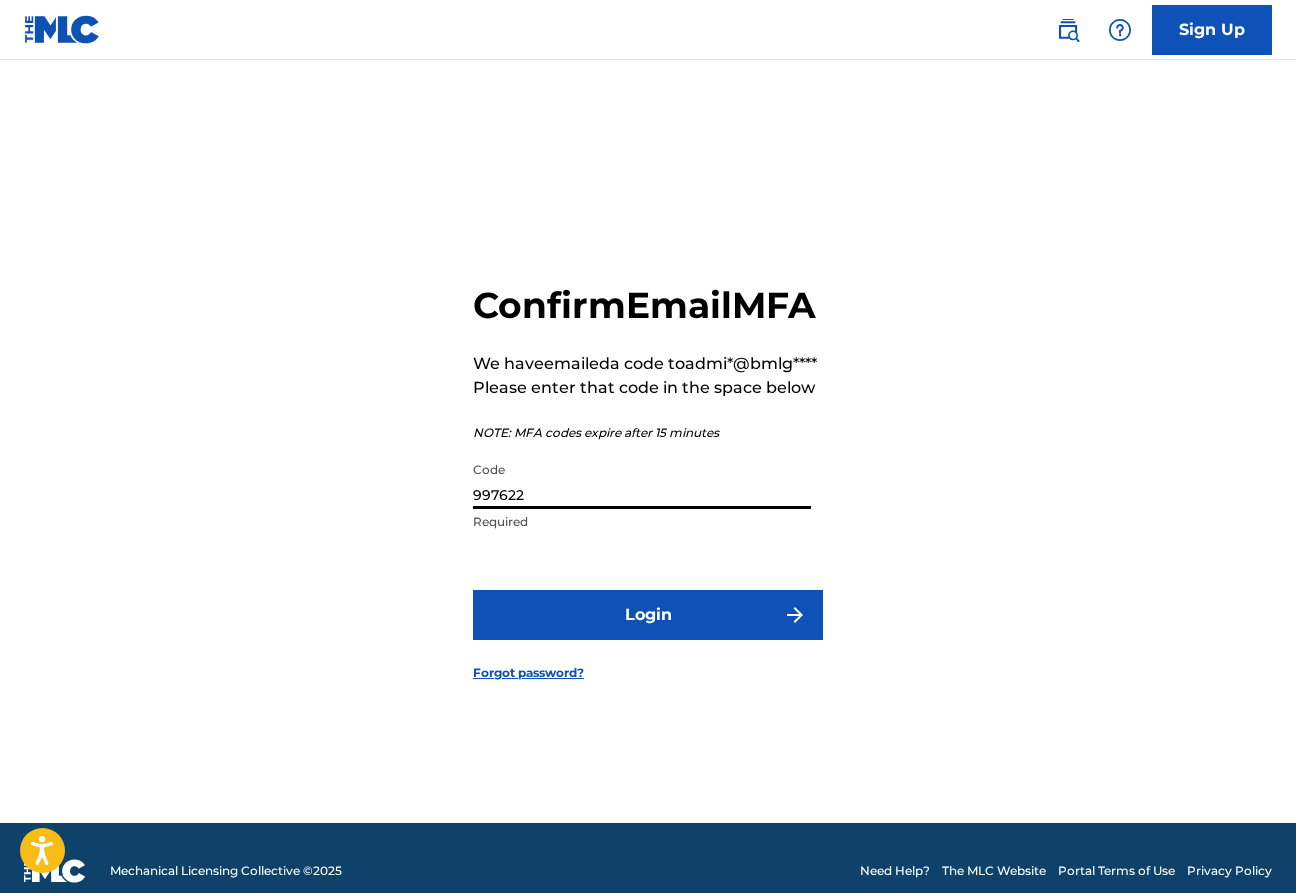 type on "997622" 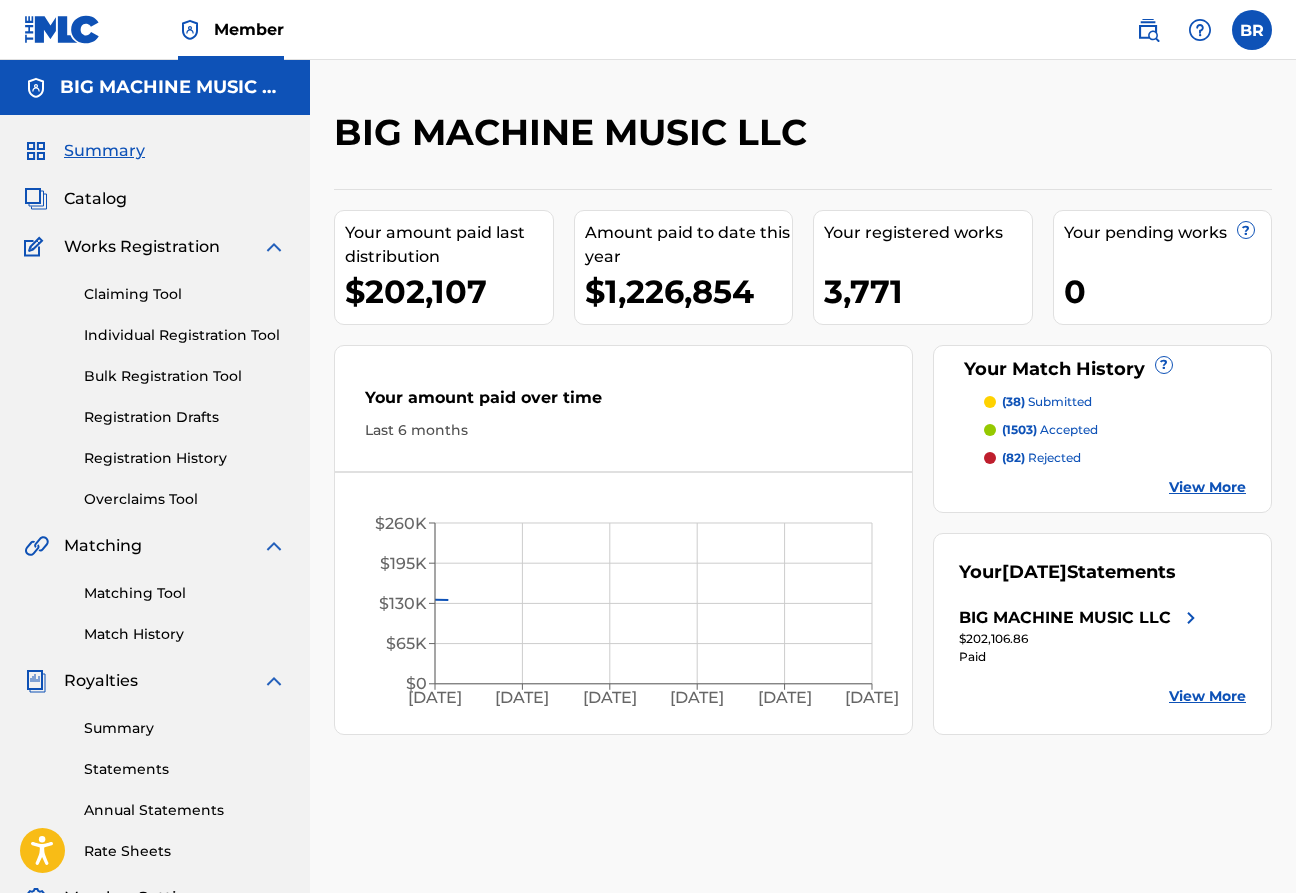 scroll, scrollTop: 0, scrollLeft: 0, axis: both 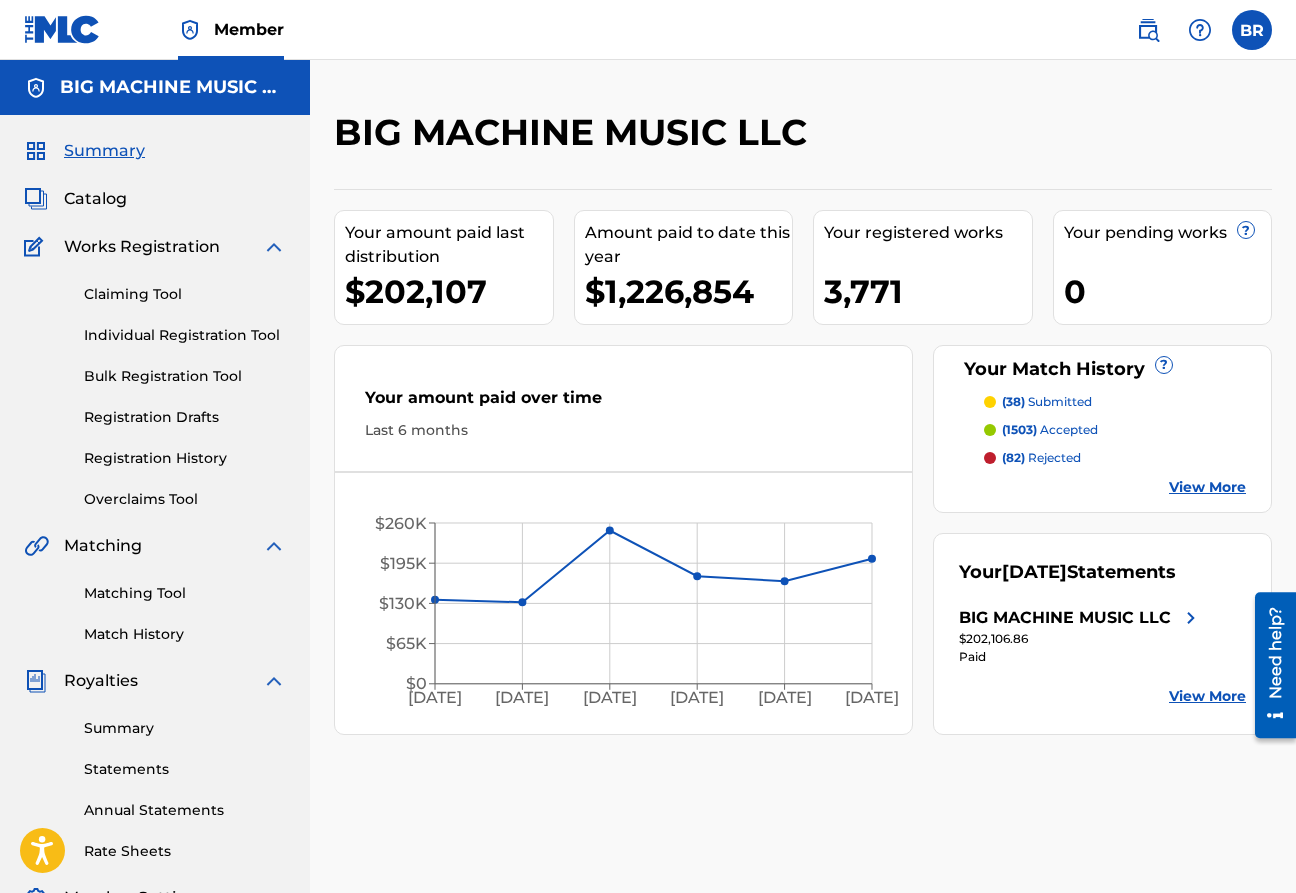 click on "Catalog" at bounding box center (95, 199) 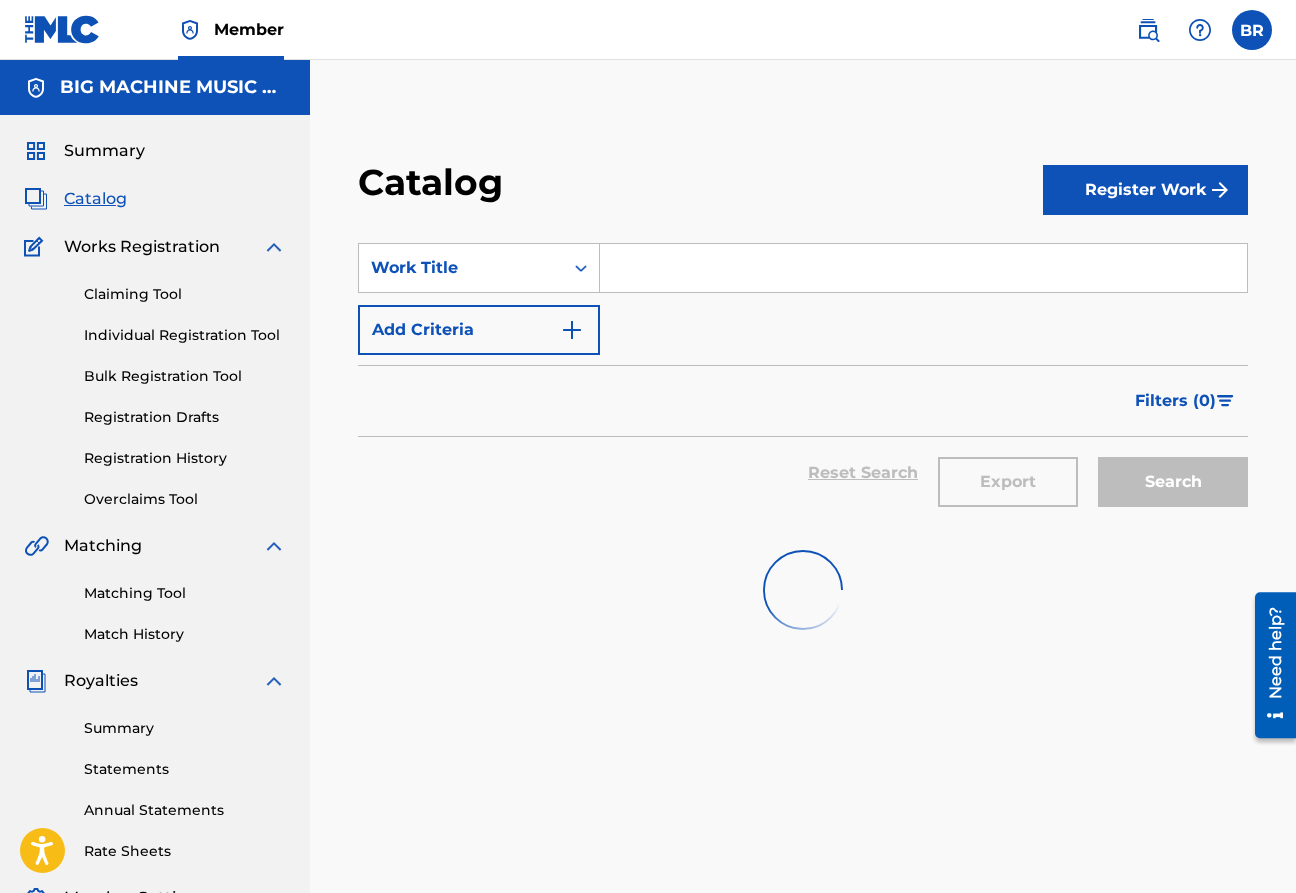 click at bounding box center [923, 268] 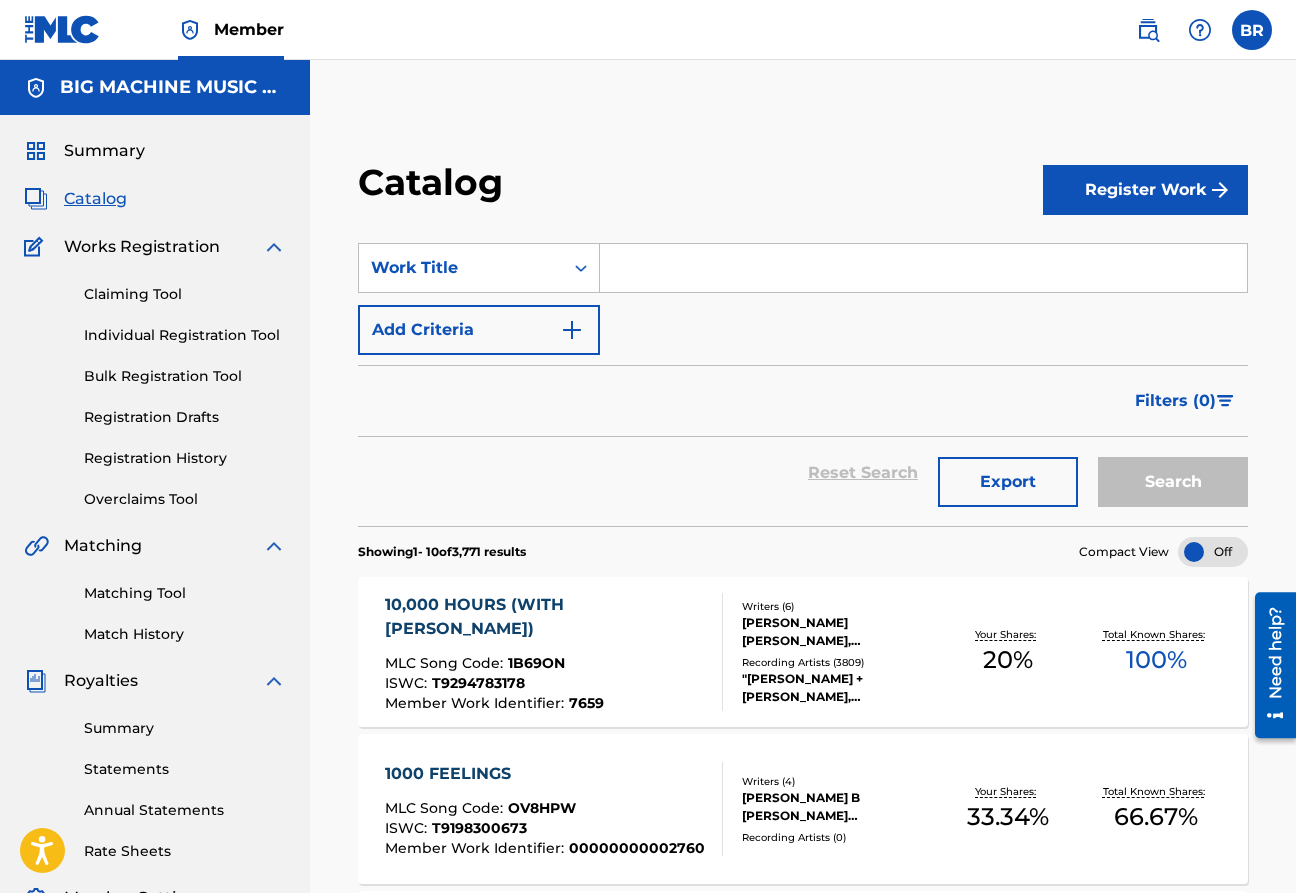 type on "o" 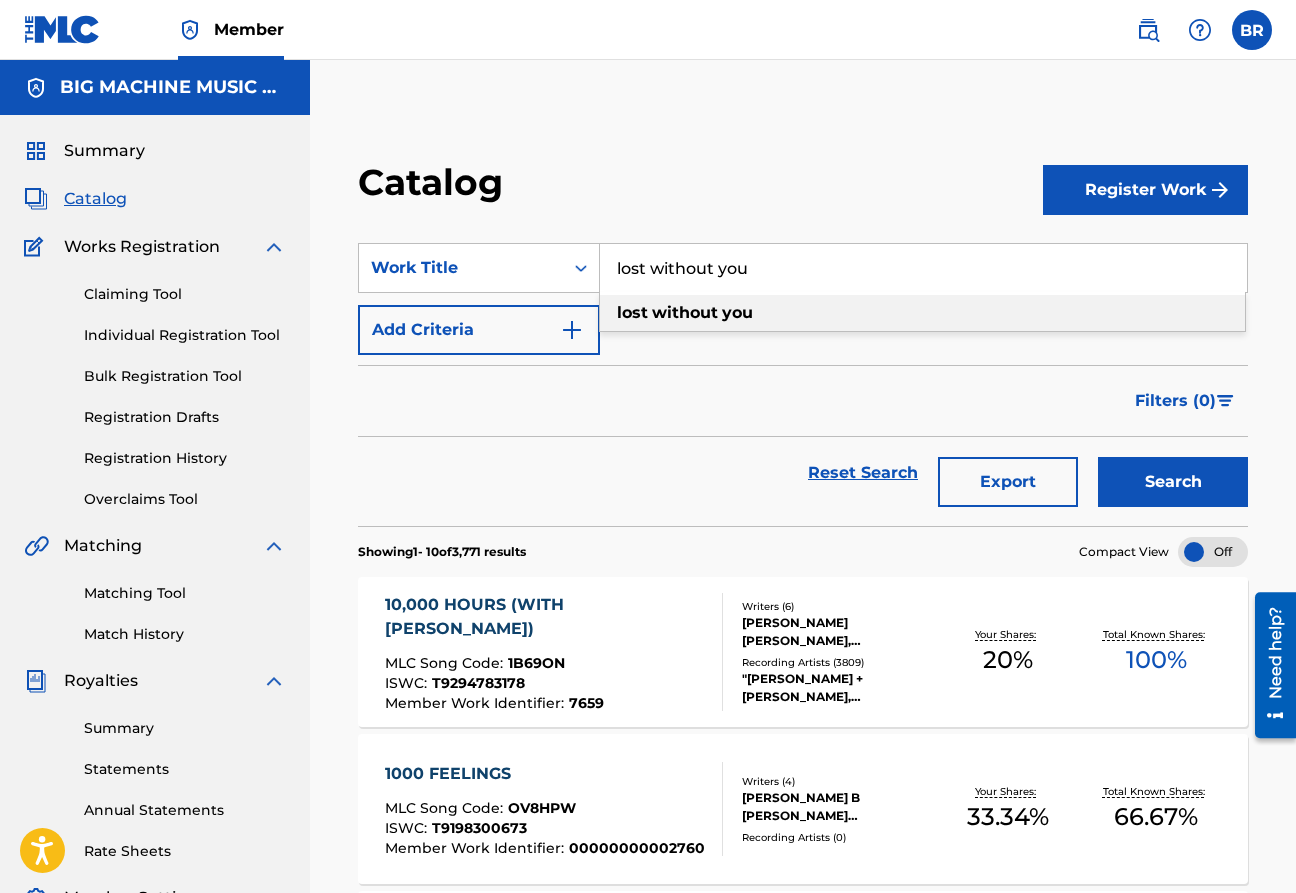 type on "lost without you" 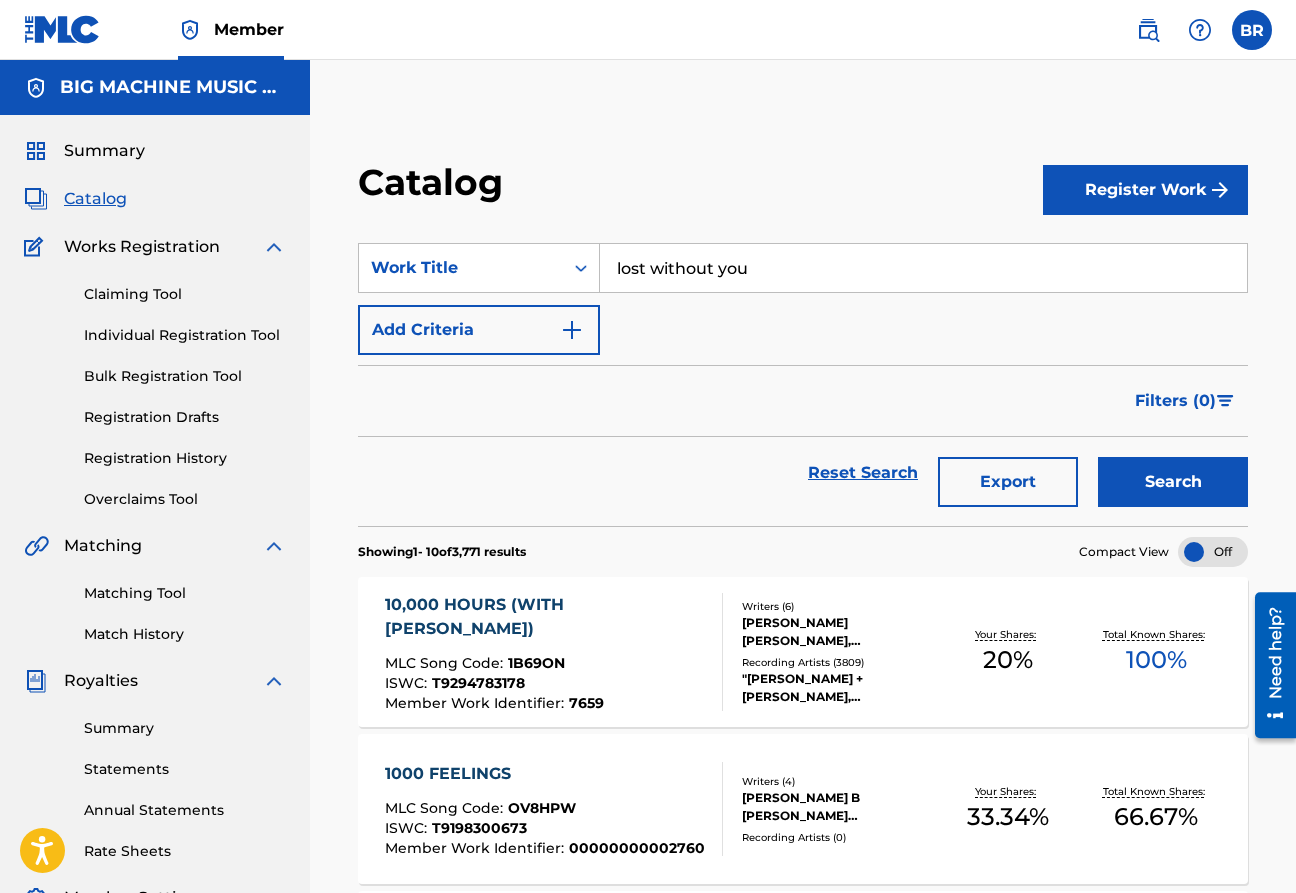 click on "Search" at bounding box center [1173, 482] 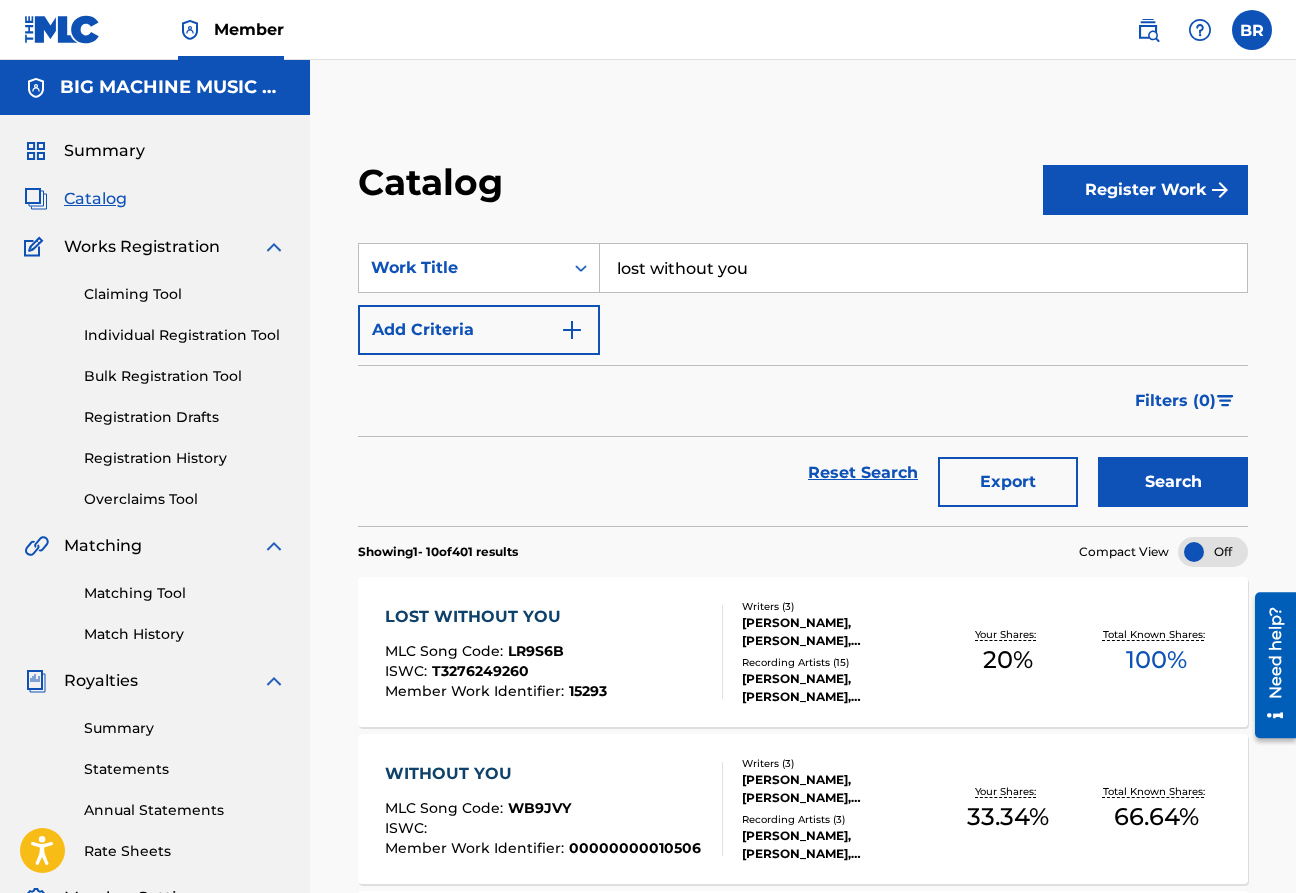 click on "LOST WITHOUT YOU" at bounding box center (496, 617) 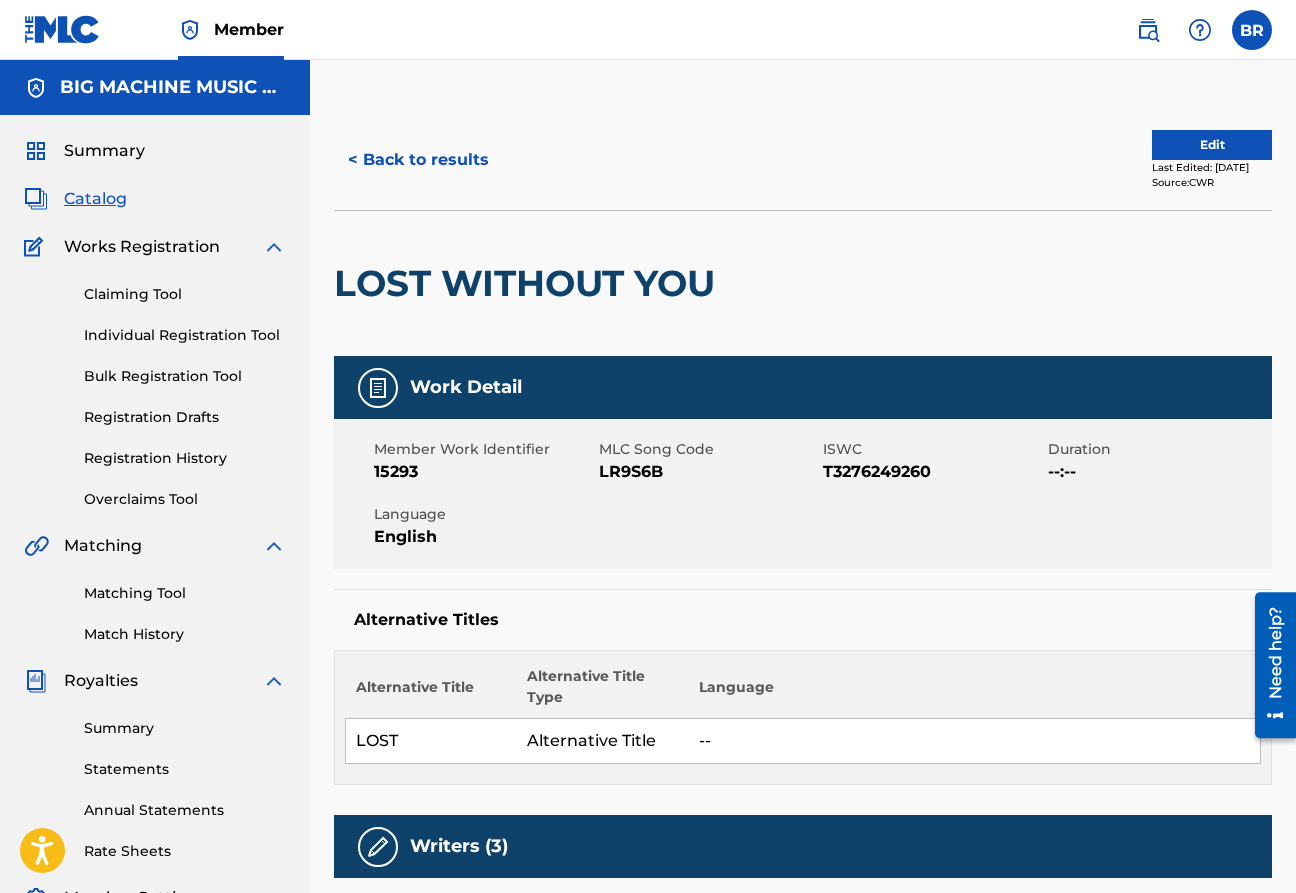 click on "Edit" at bounding box center [1212, 145] 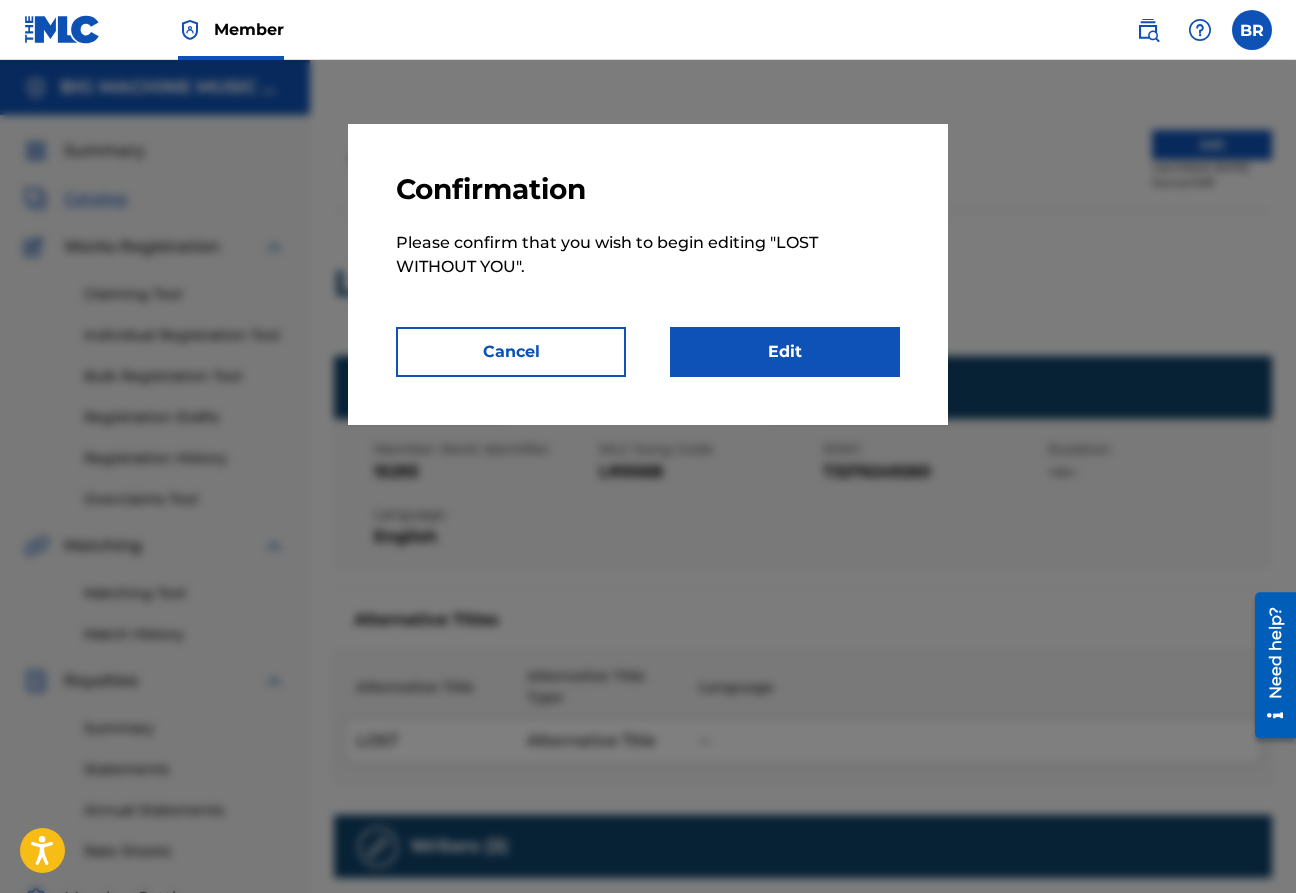 click on "Edit" at bounding box center (785, 352) 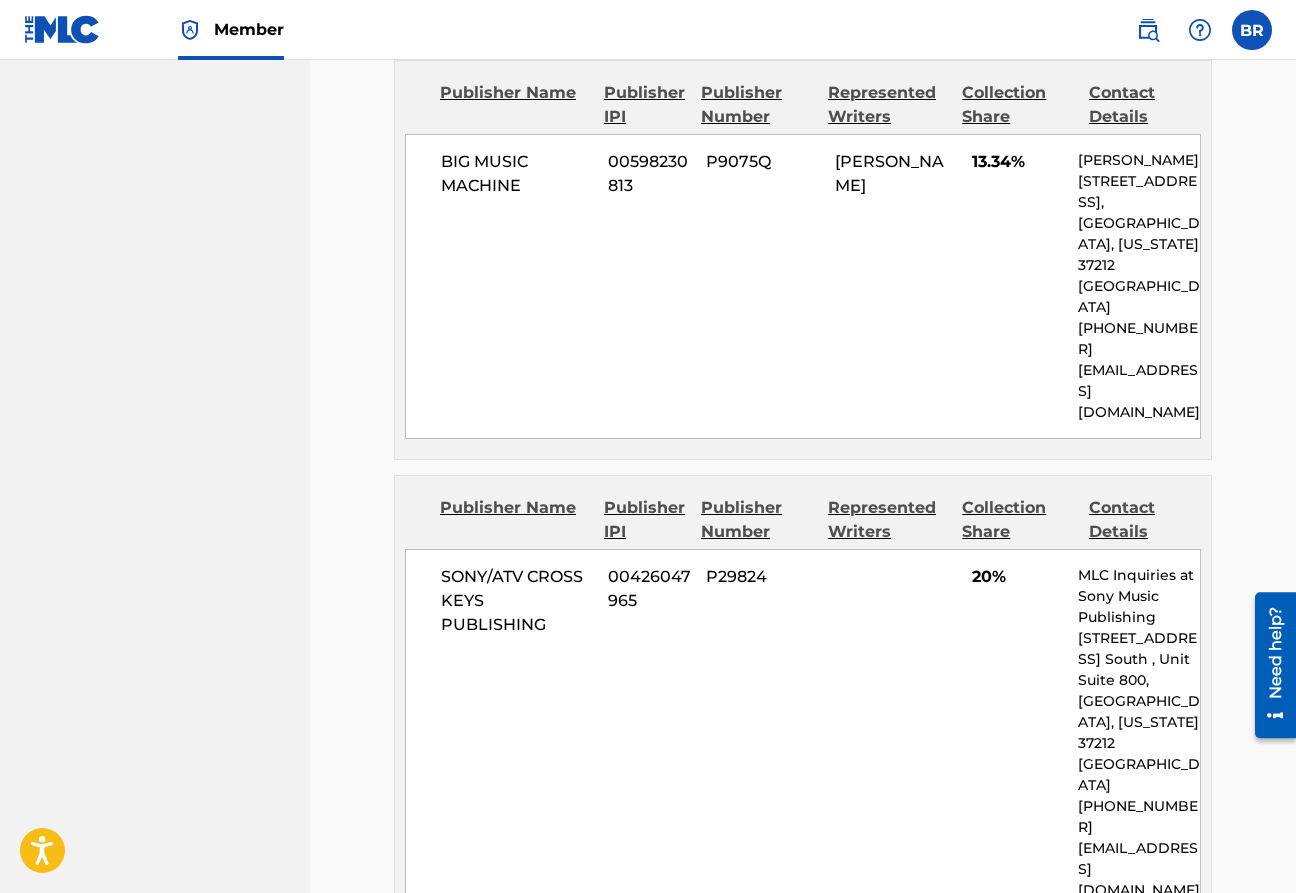 scroll, scrollTop: 2663, scrollLeft: 0, axis: vertical 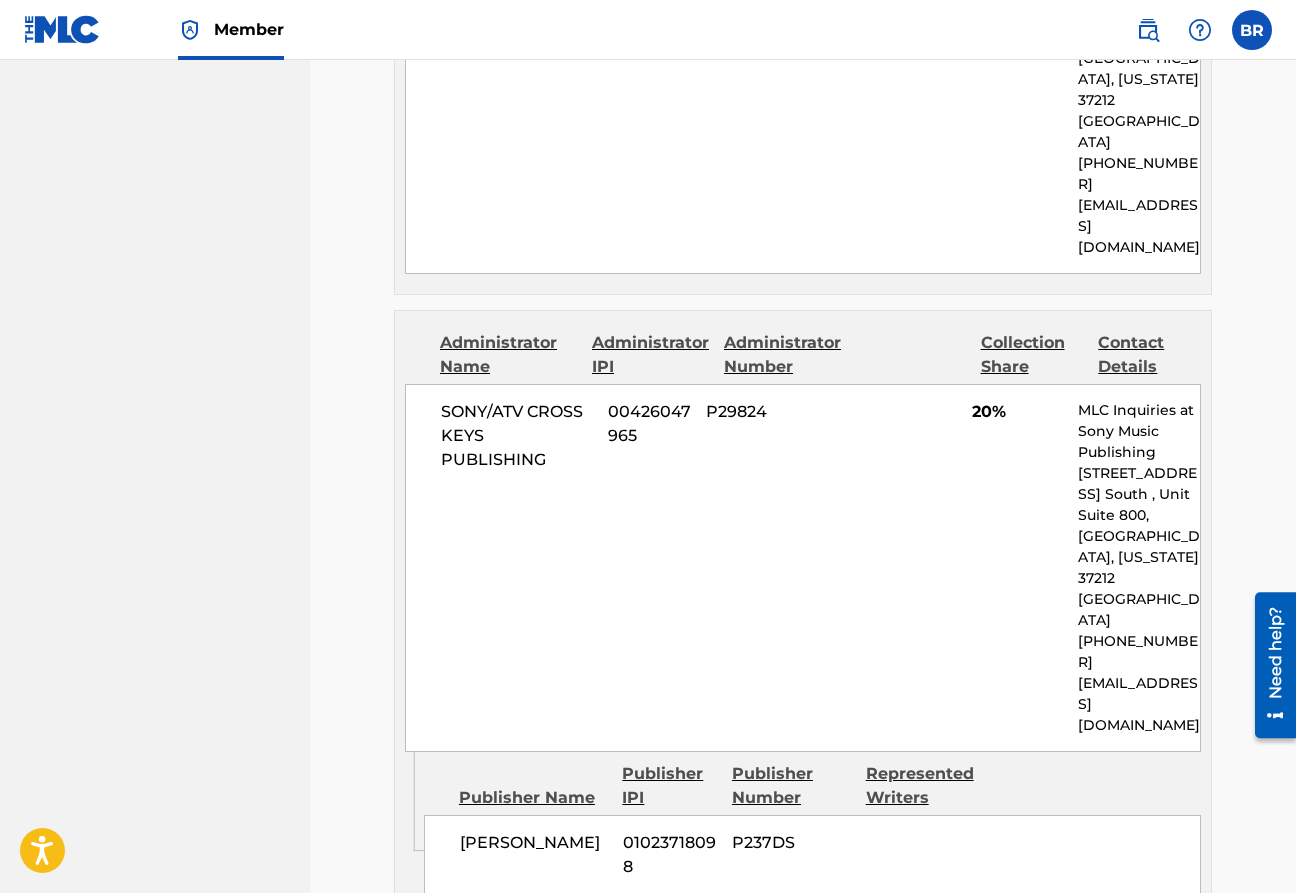 click on "Edit" at bounding box center (1102, 968) 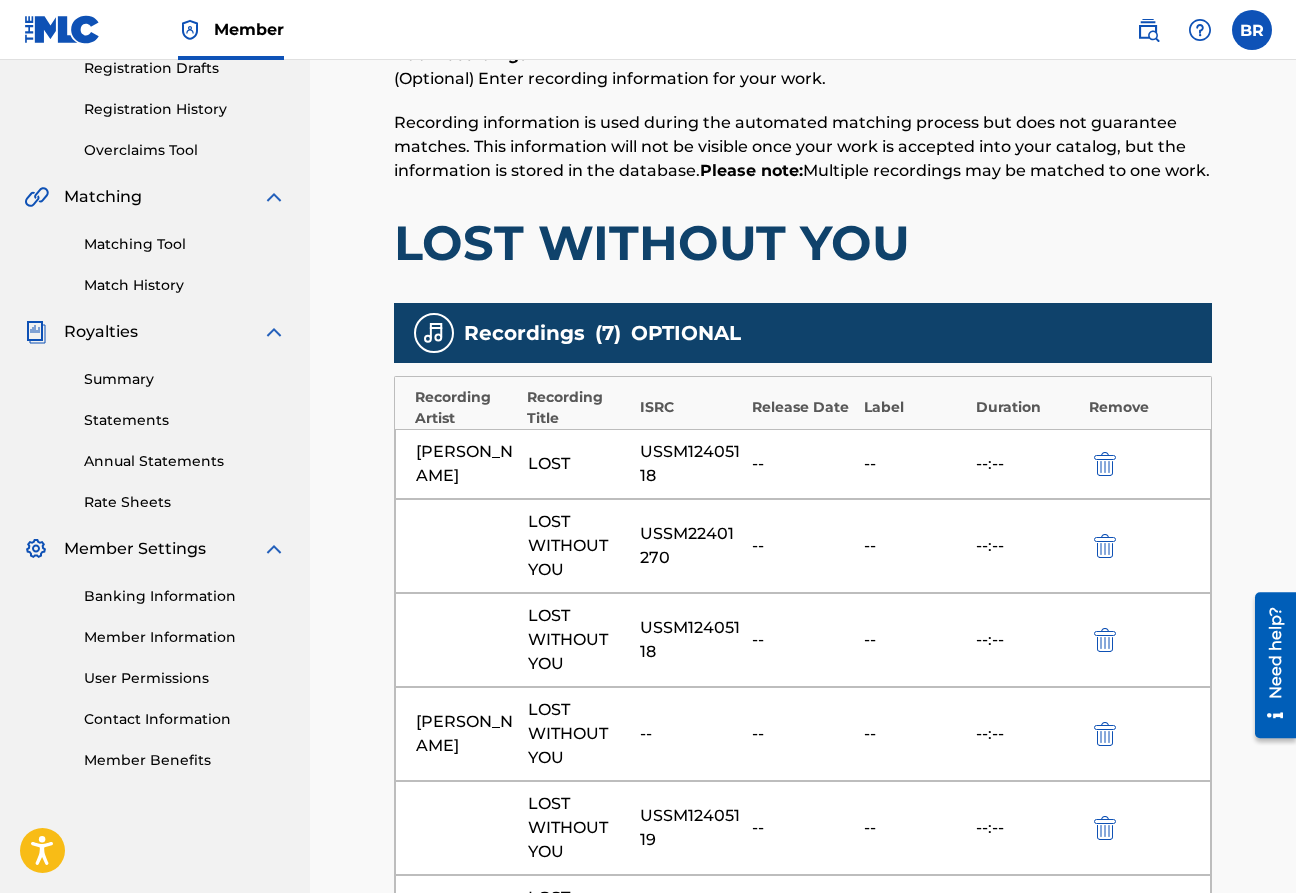 scroll, scrollTop: 0, scrollLeft: 0, axis: both 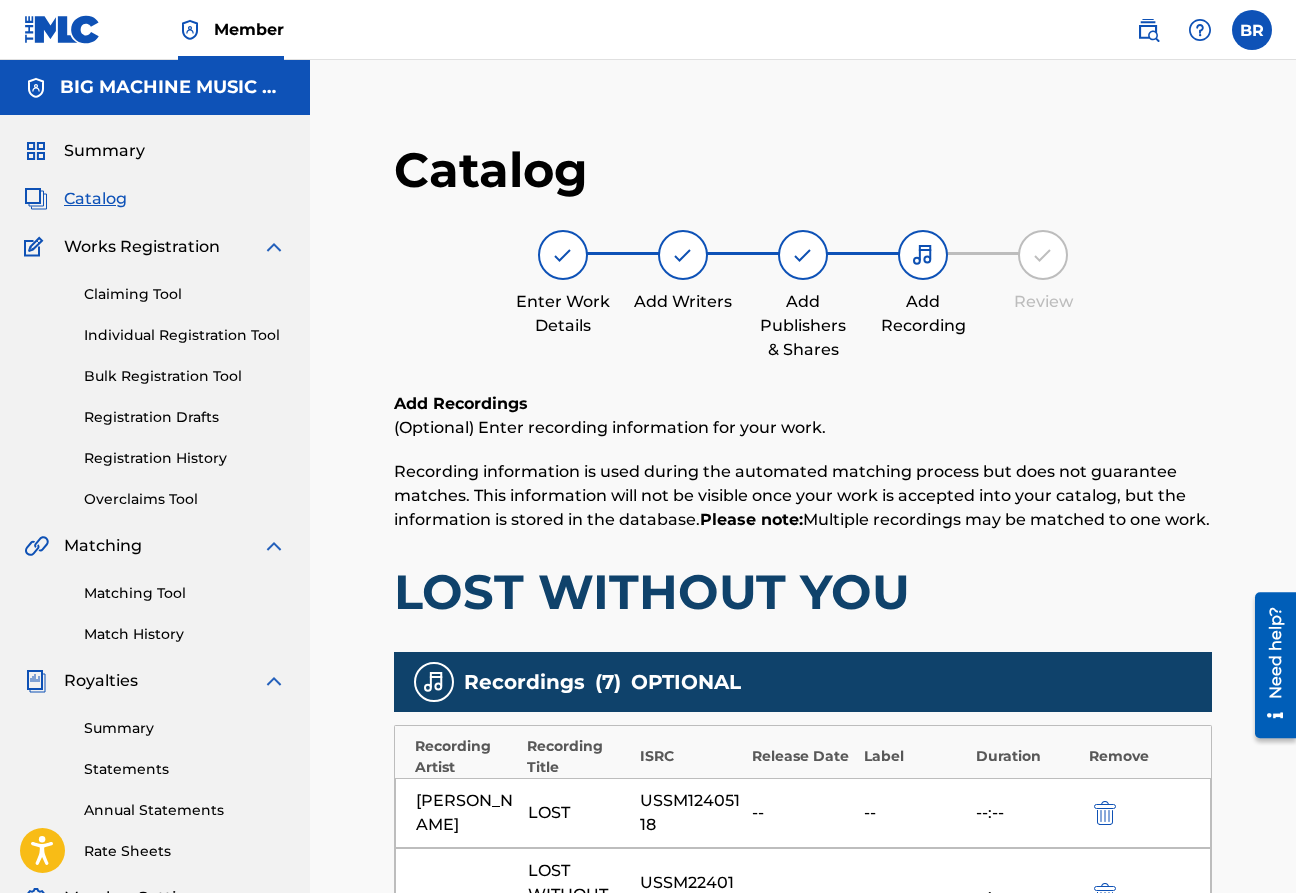 click on "Catalog" at bounding box center (95, 199) 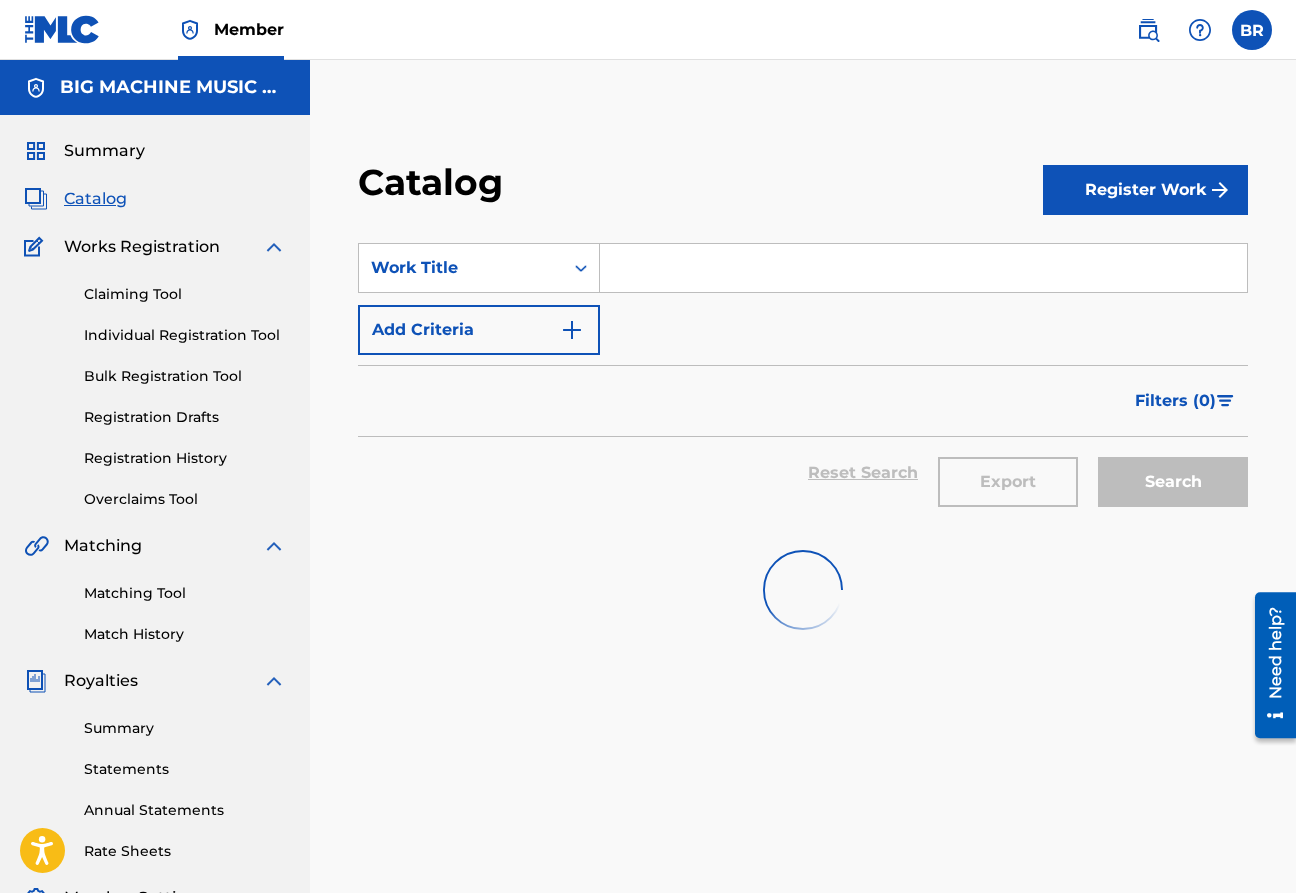 click at bounding box center [923, 268] 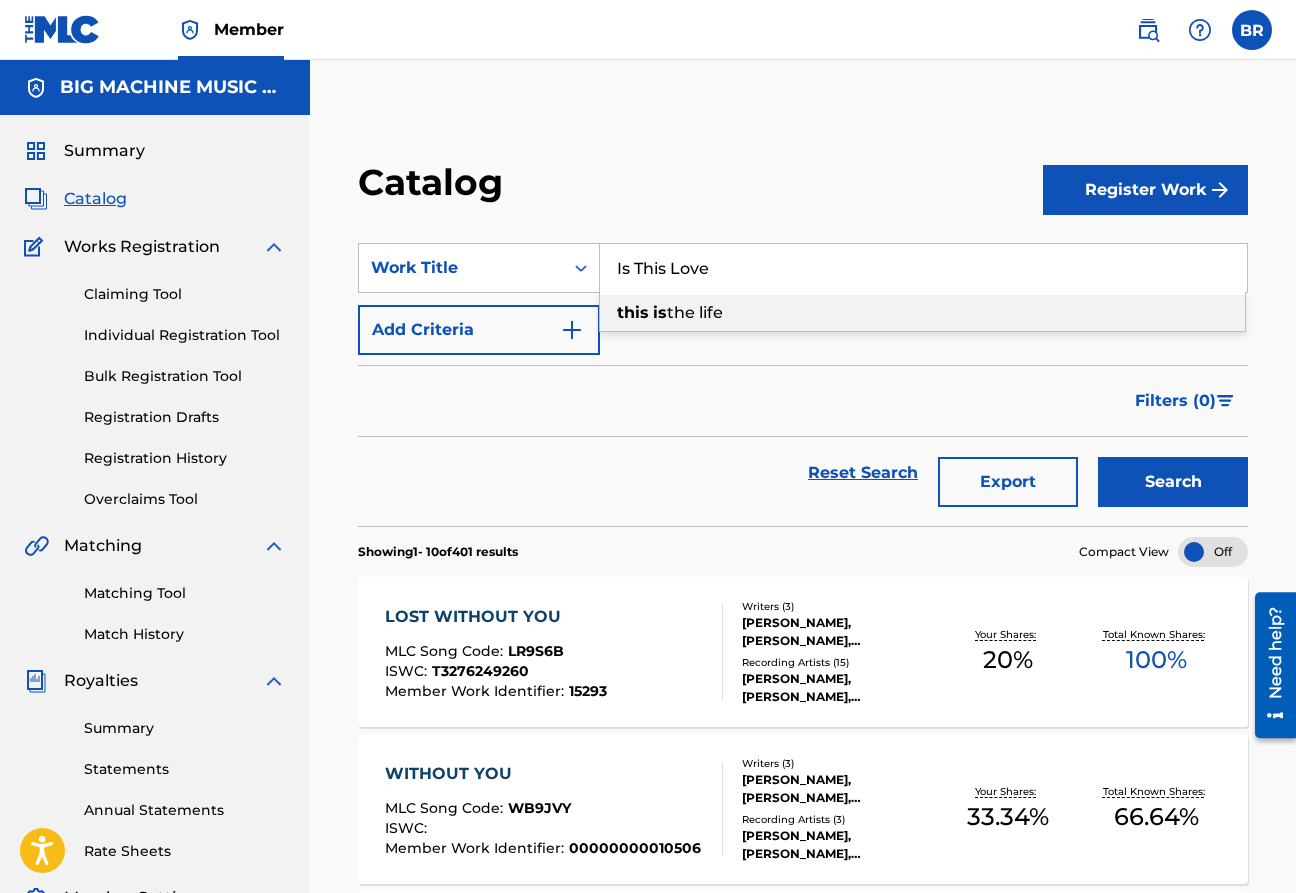 type on "Is This Love" 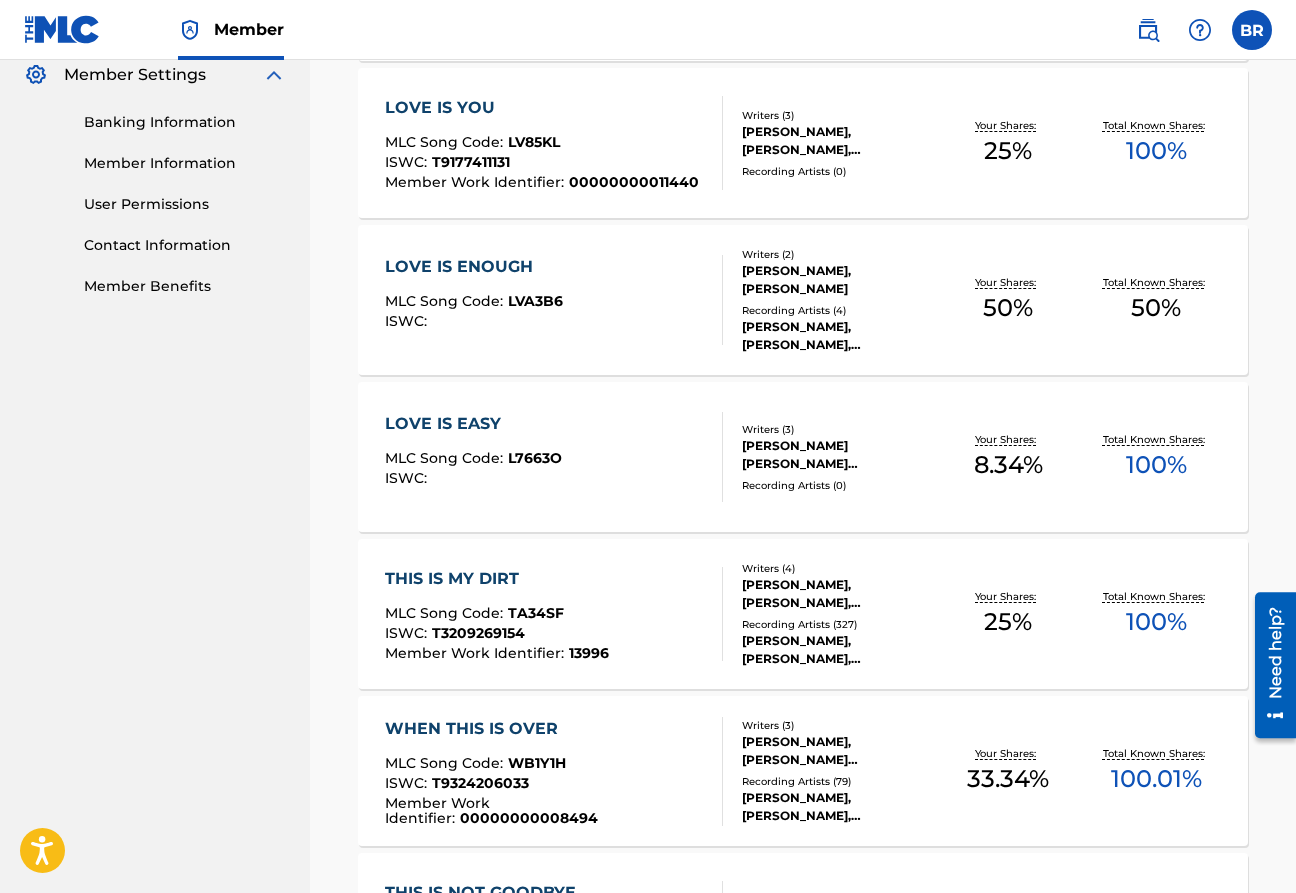 scroll, scrollTop: 0, scrollLeft: 0, axis: both 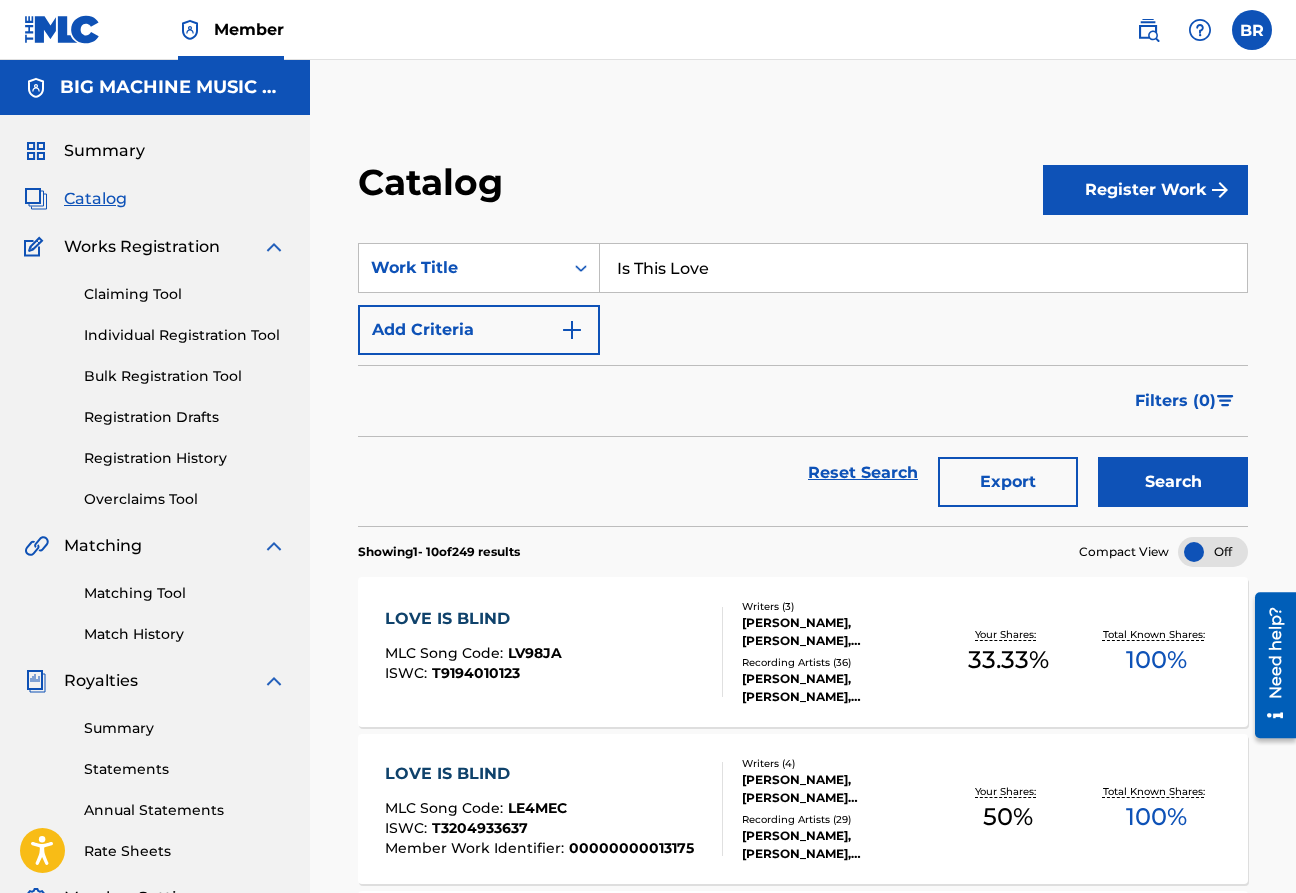 click at bounding box center (1148, 30) 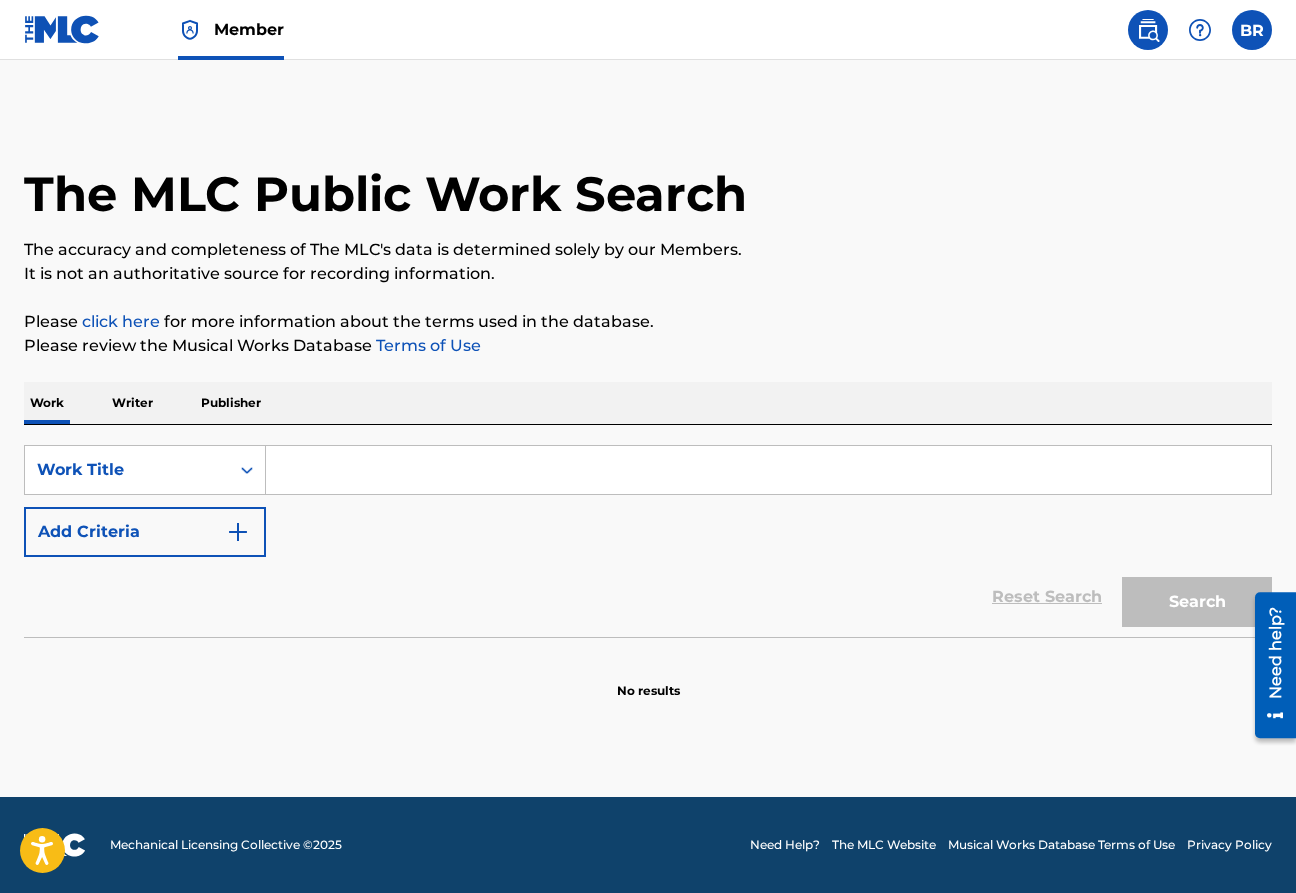 click at bounding box center (768, 470) 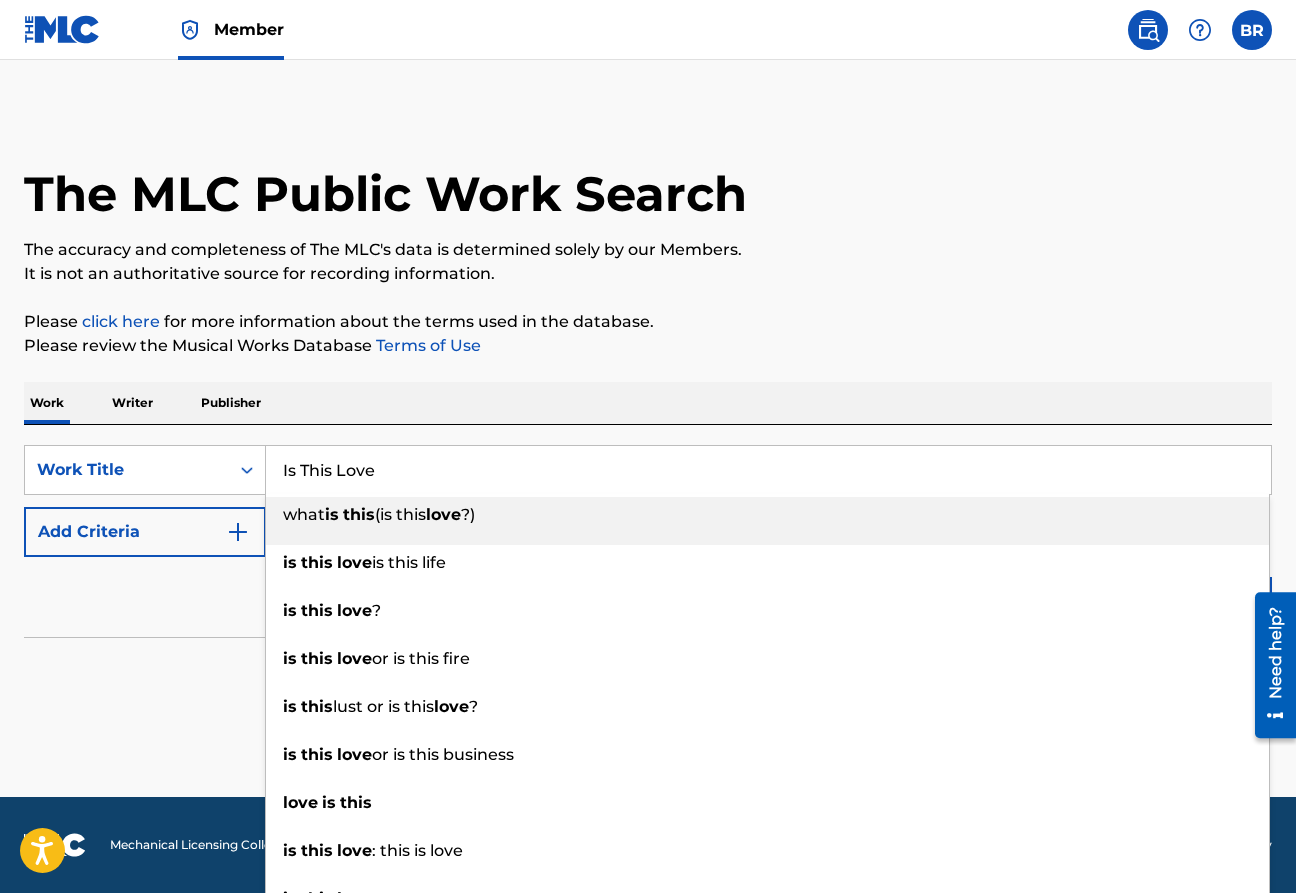 type on "Is This Love" 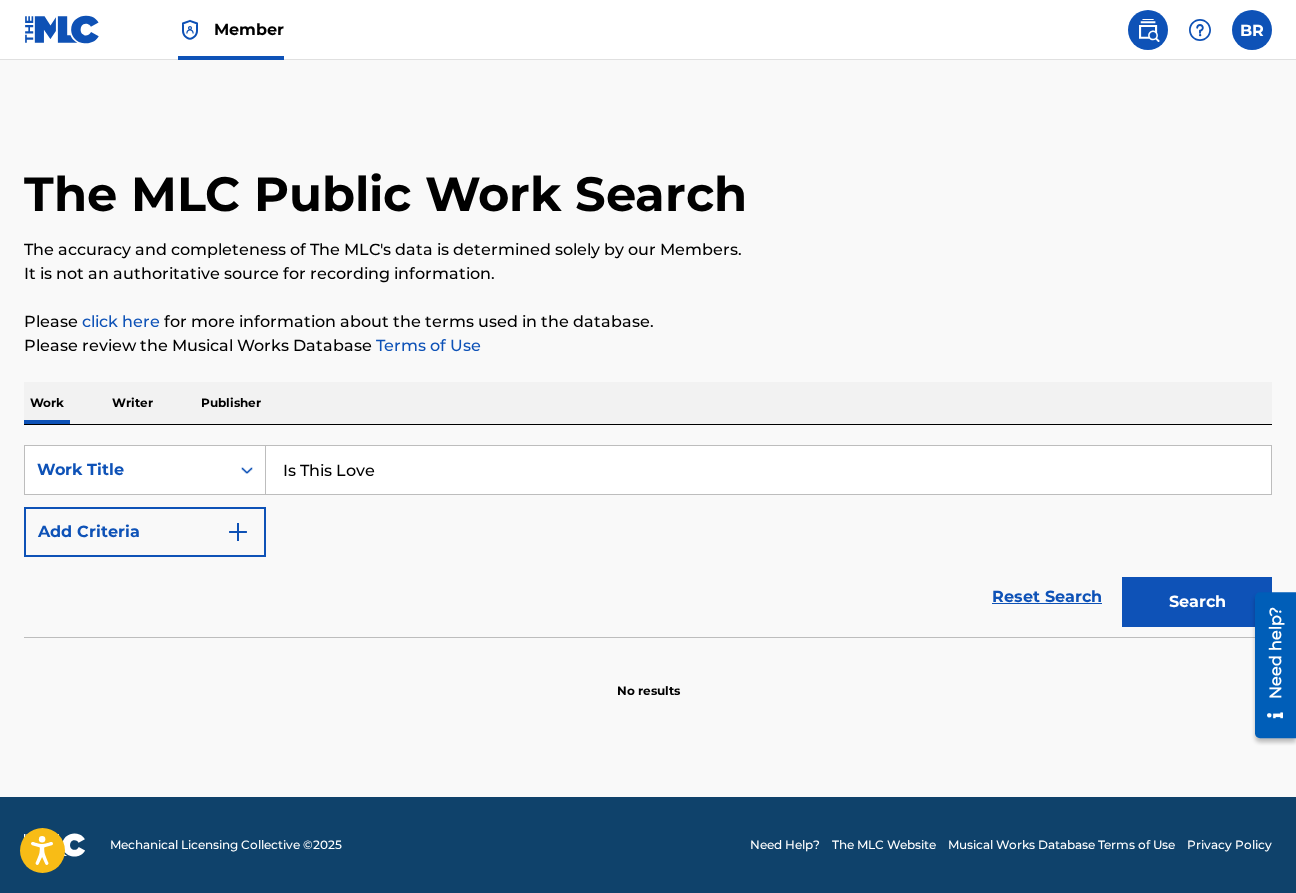 type 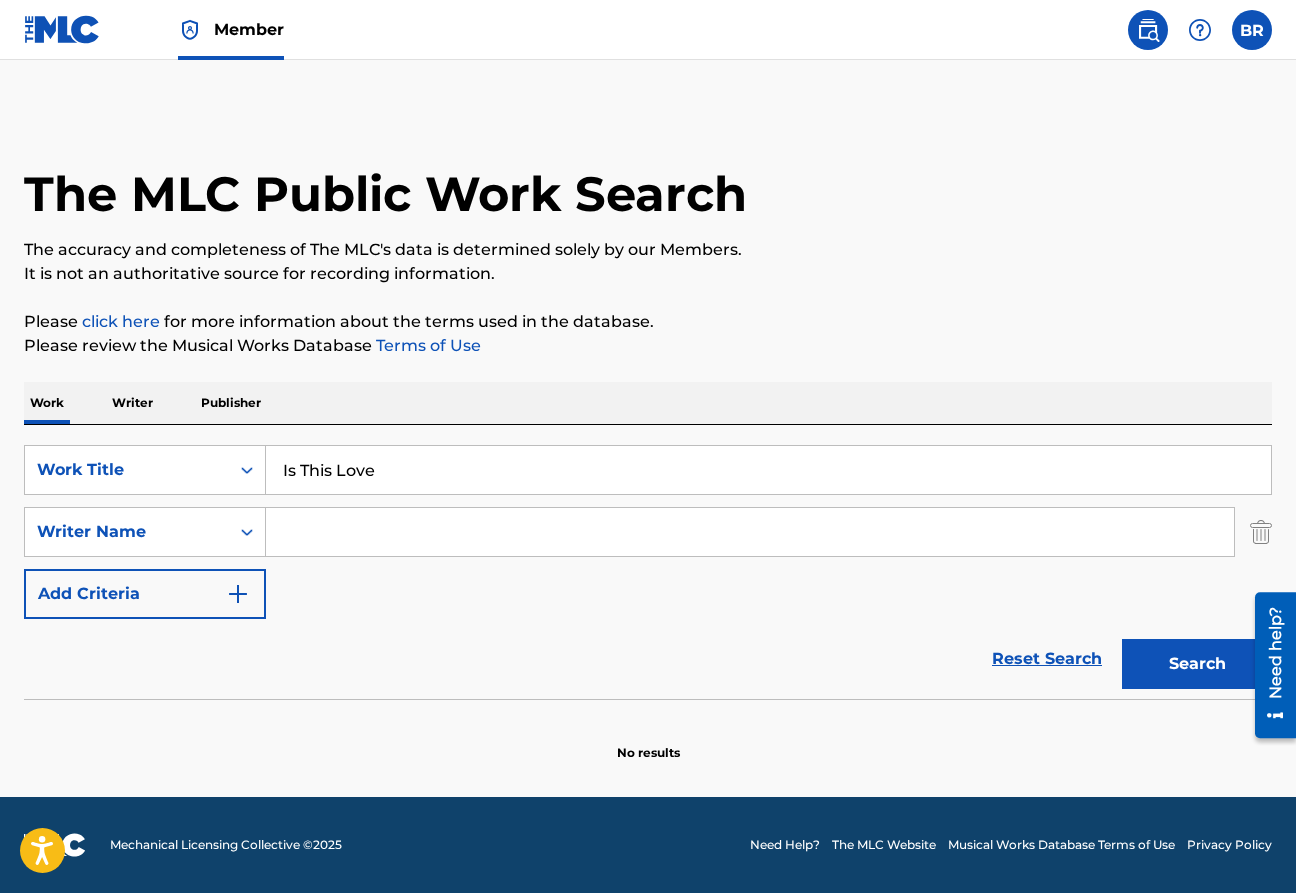 click at bounding box center [750, 532] 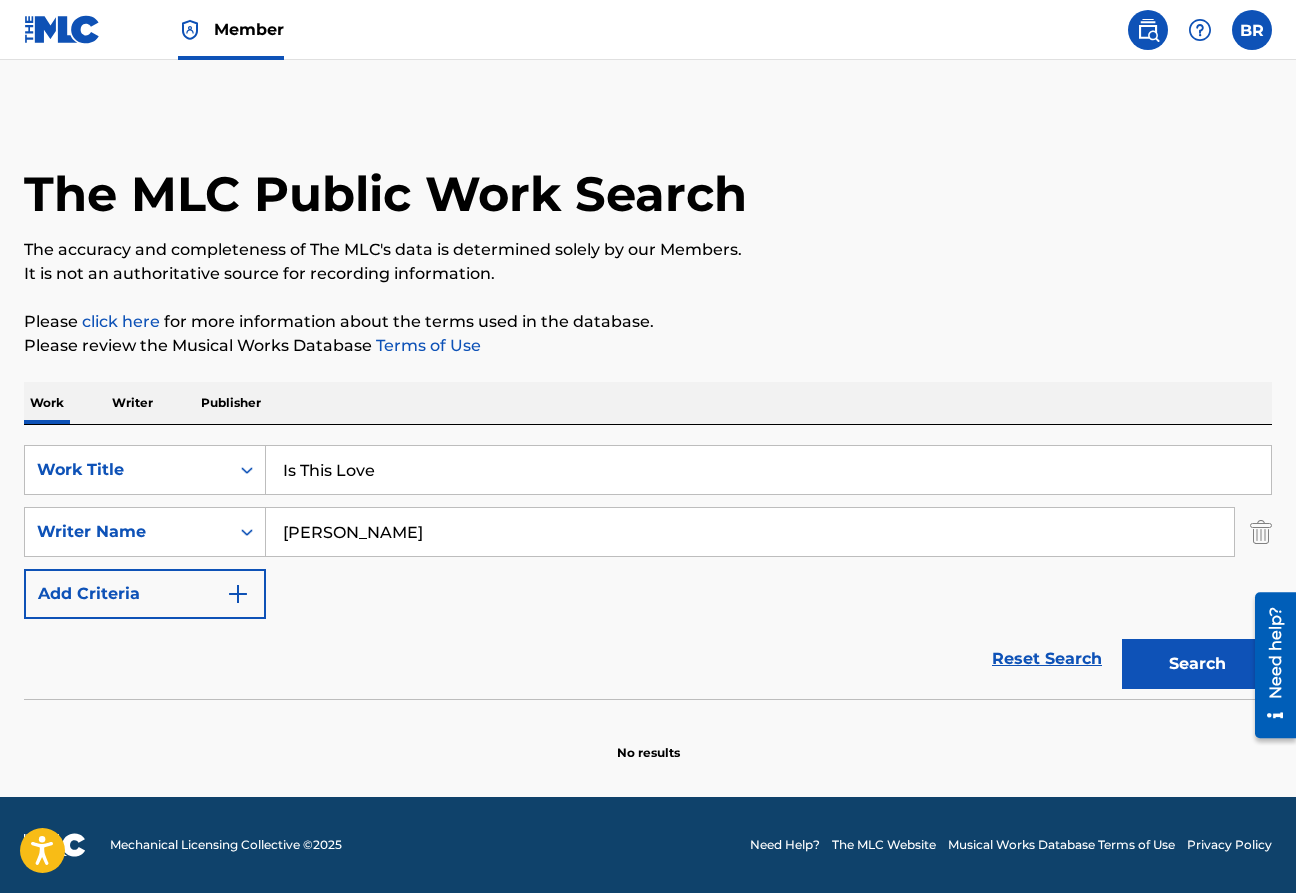 type on "Hagood" 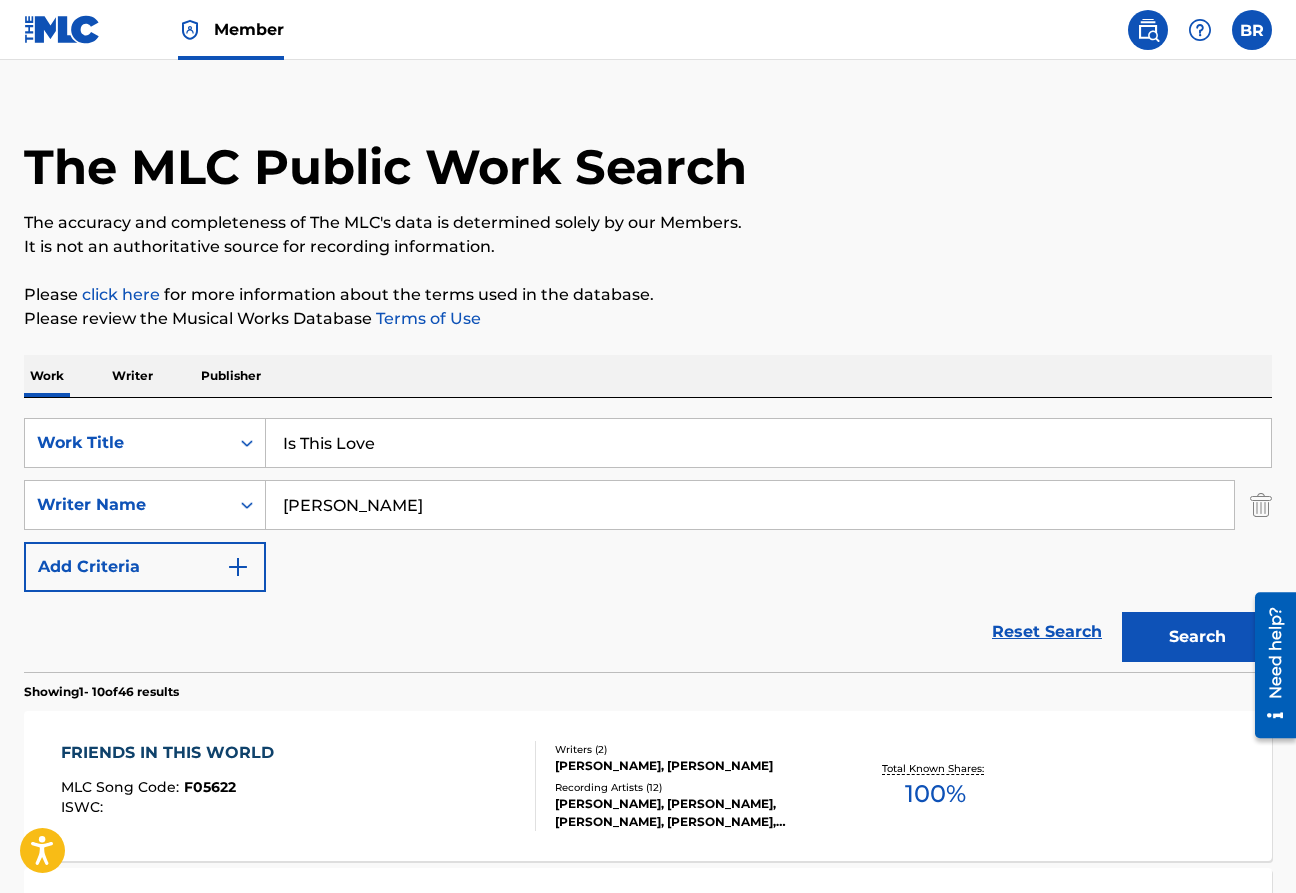 scroll, scrollTop: 0, scrollLeft: 0, axis: both 